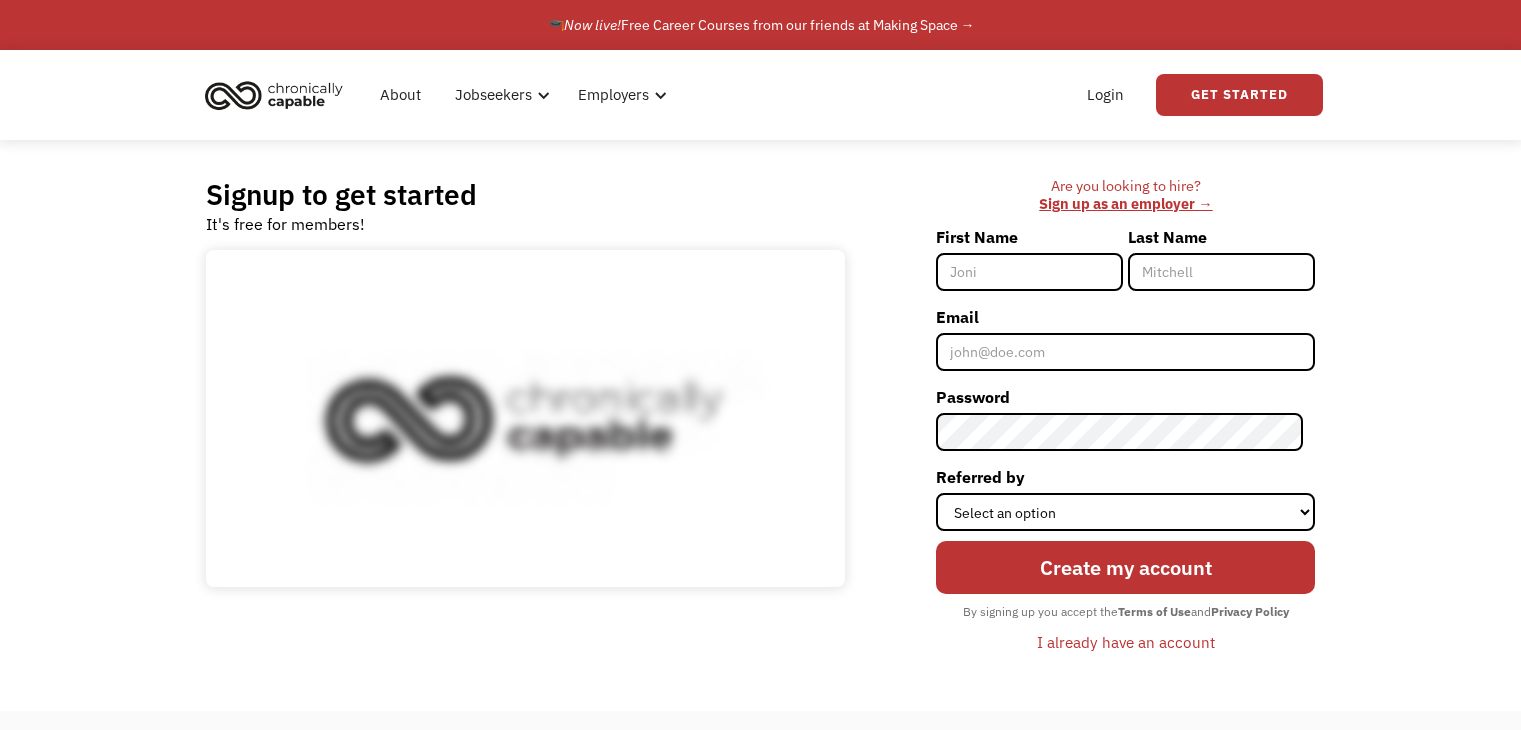 scroll, scrollTop: 0, scrollLeft: 0, axis: both 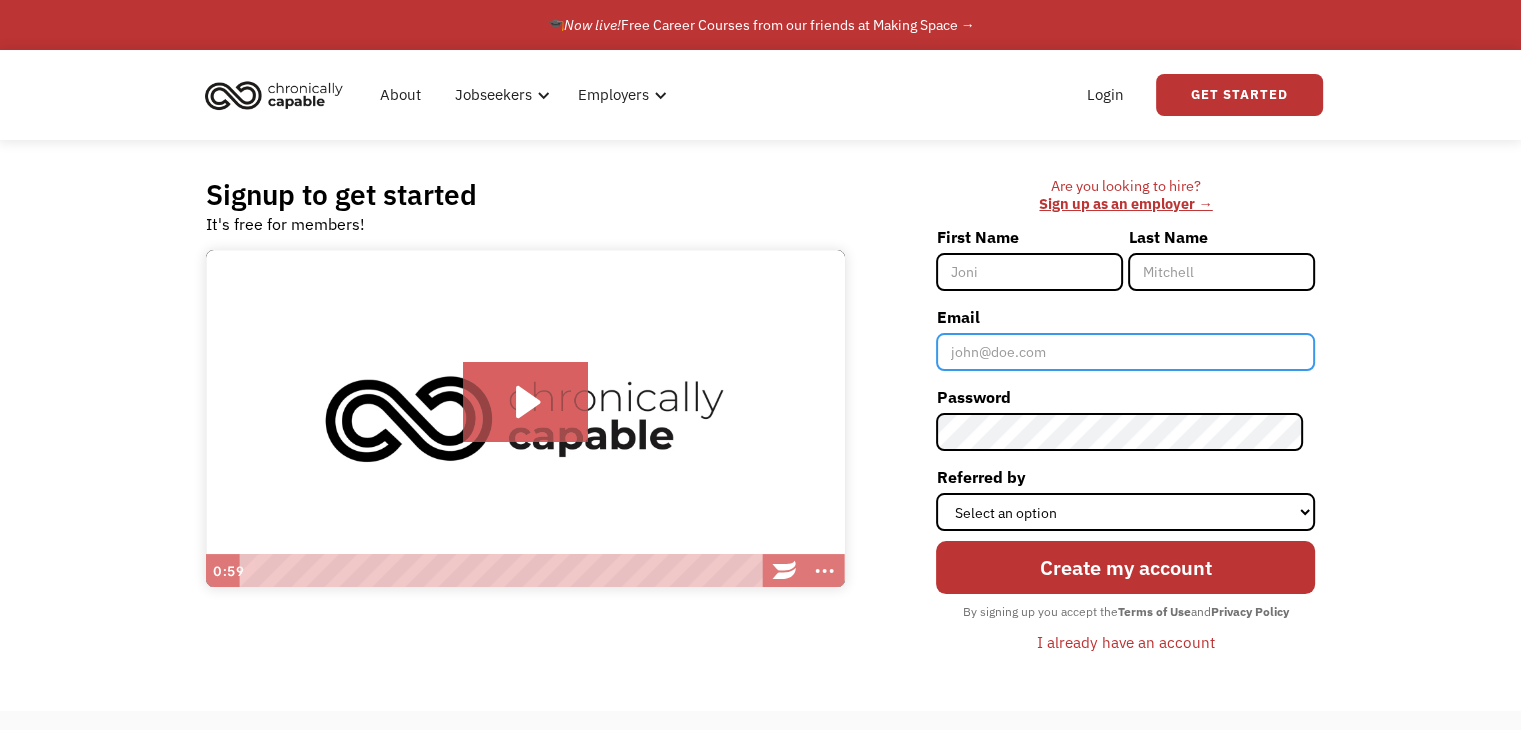 drag, startPoint x: 0, startPoint y: 0, endPoint x: 956, endPoint y: 360, distance: 1021.5361 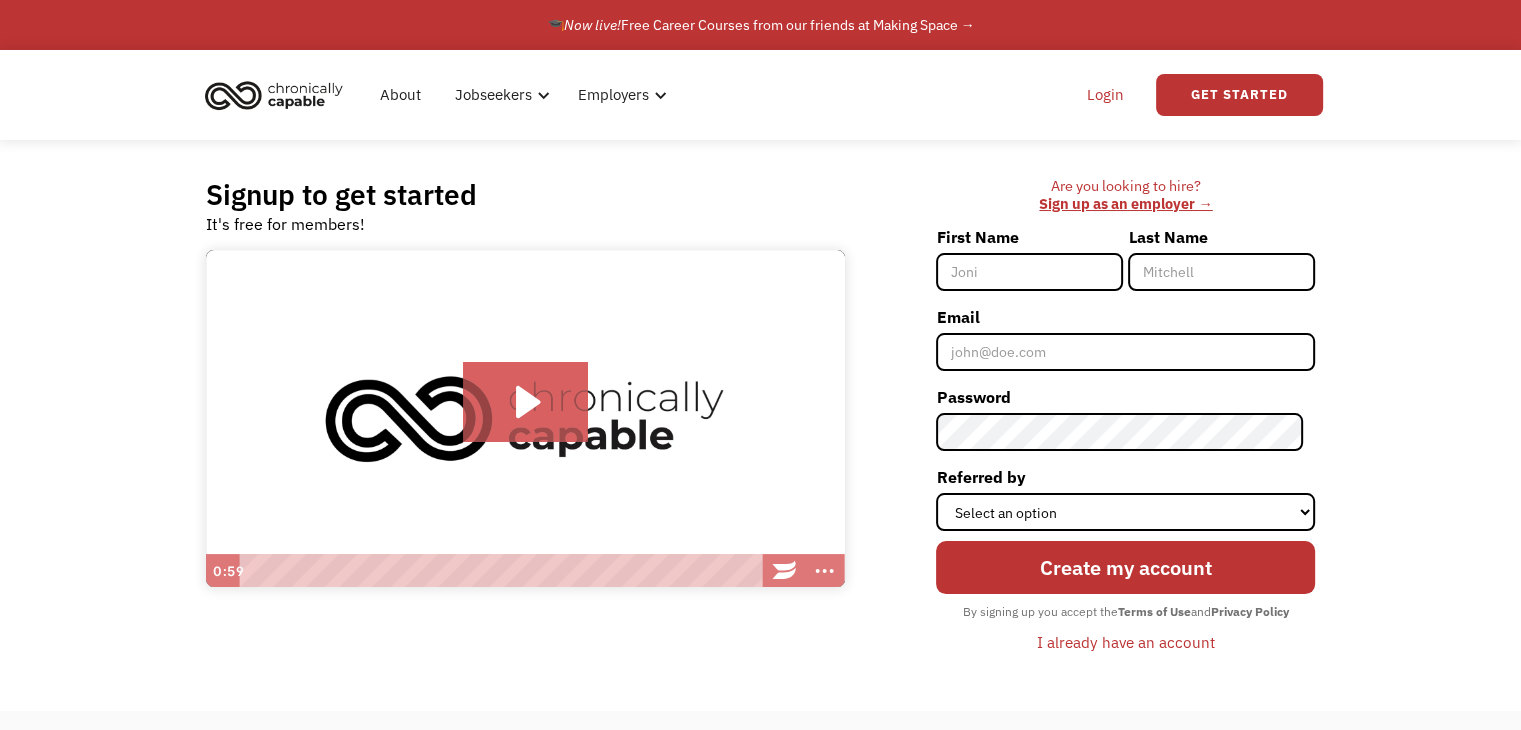 click on "Login" at bounding box center [1105, 95] 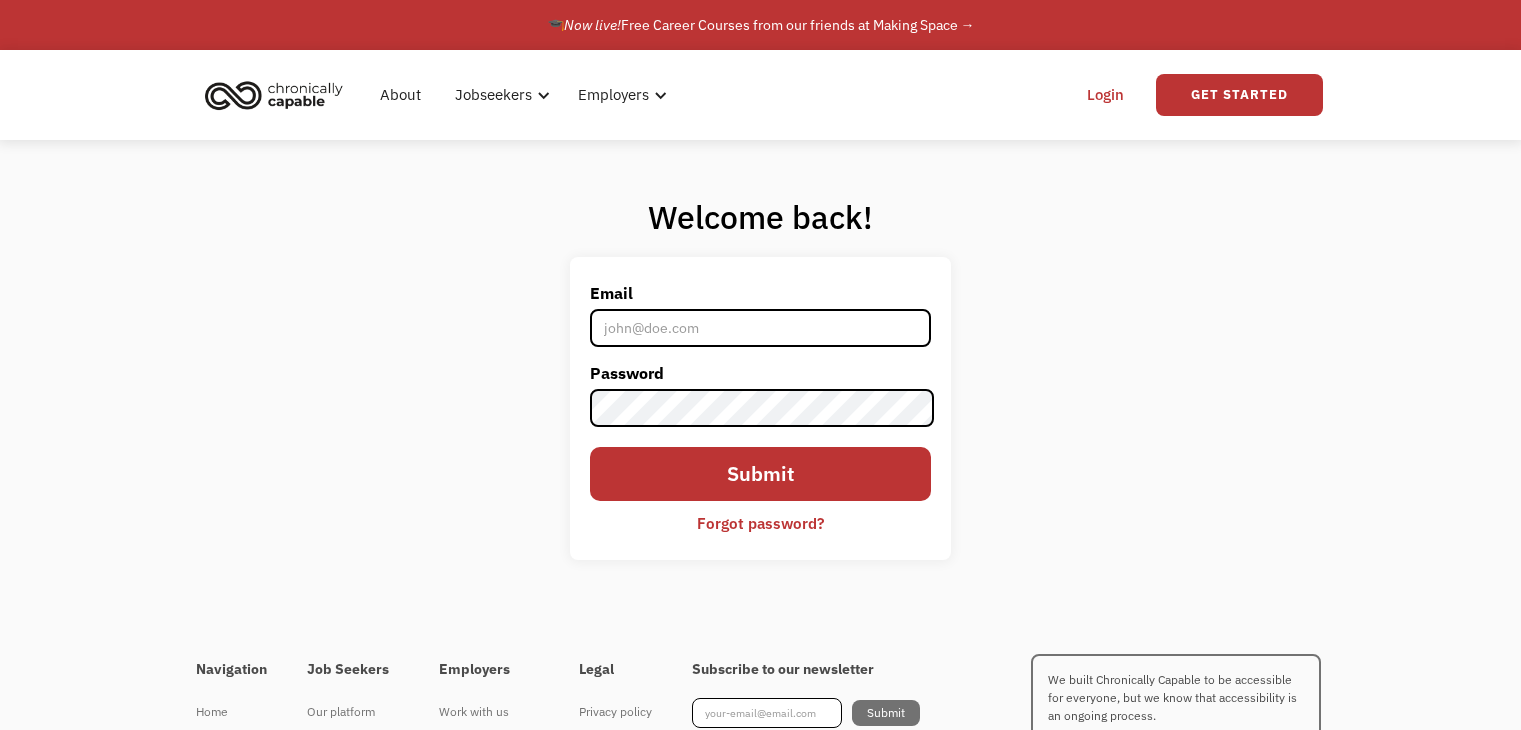 scroll, scrollTop: 0, scrollLeft: 0, axis: both 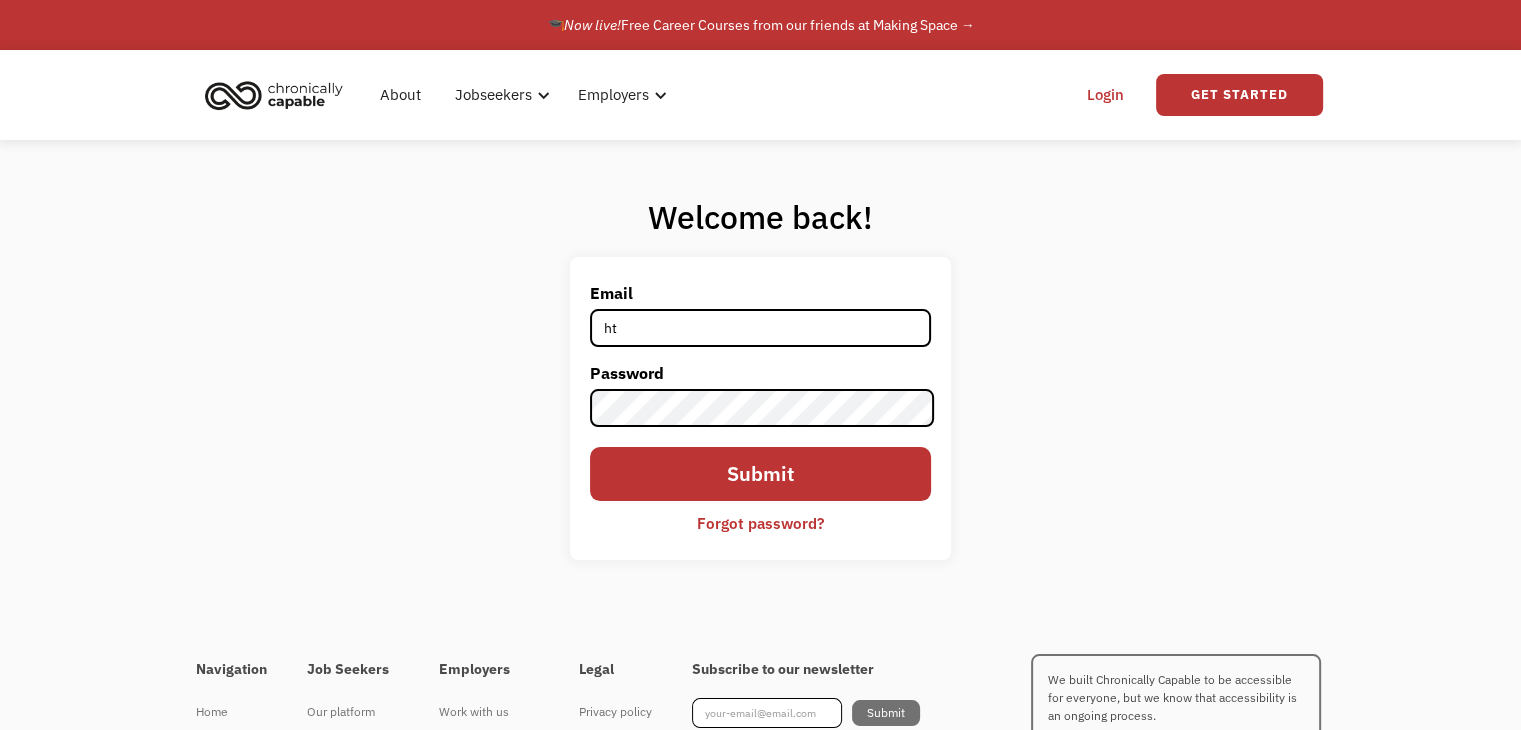 click on "ht" at bounding box center [760, 328] 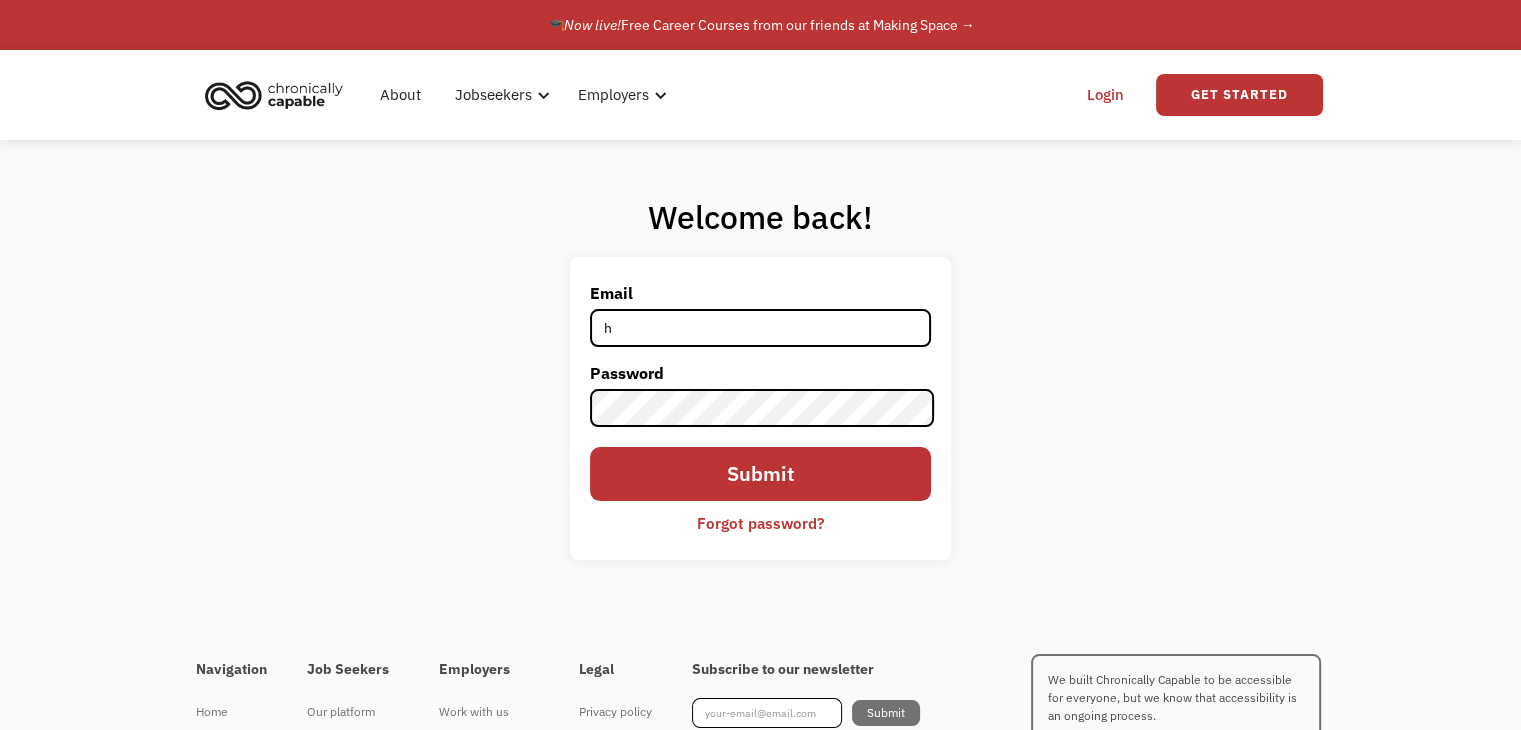 click on "Welcome back! Email h Password Submit Forgot password? Thank you! Your submission has been received! Oops! Something went wrong while submitting the form." at bounding box center (760, 386) 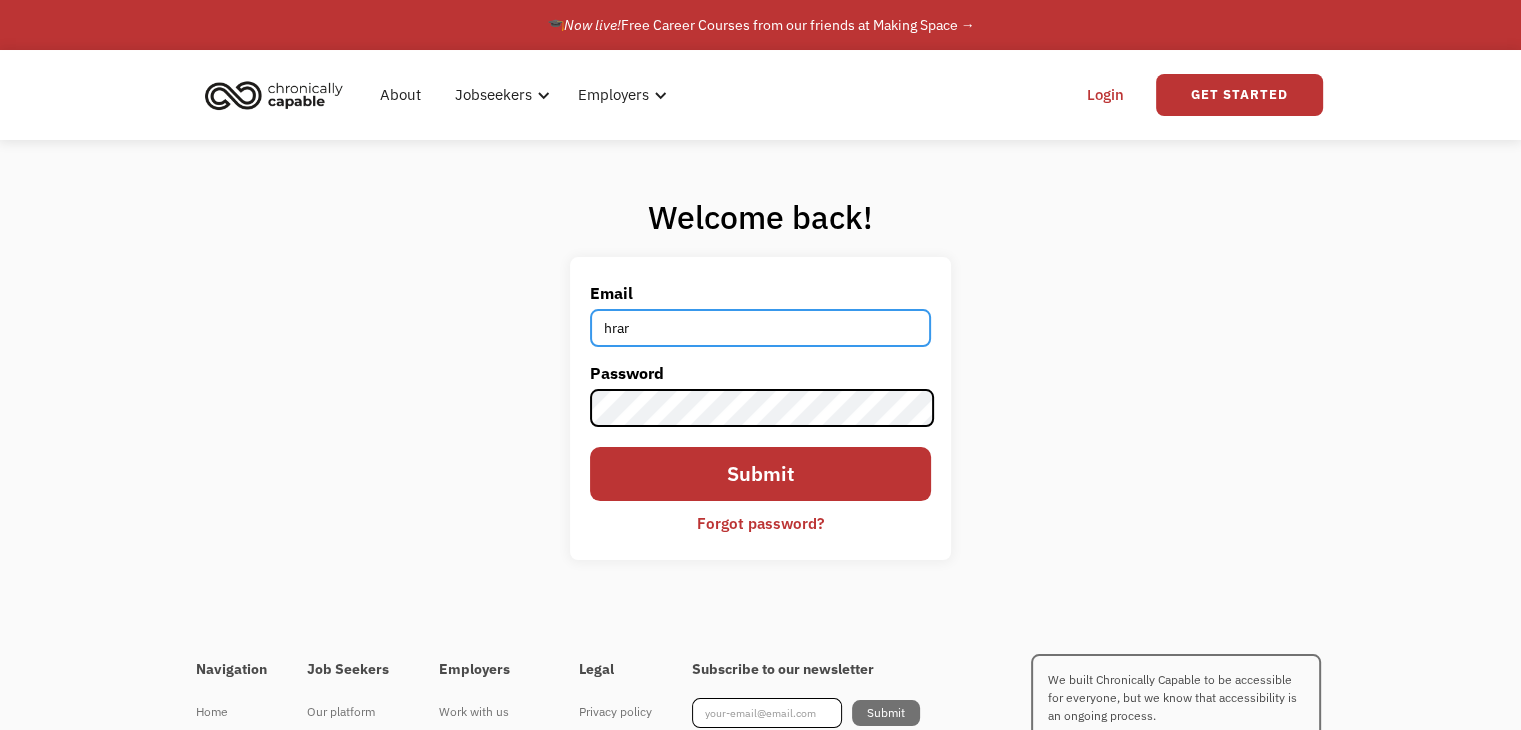 type on "[EMAIL_ADDRESS][DOMAIN_NAME]" 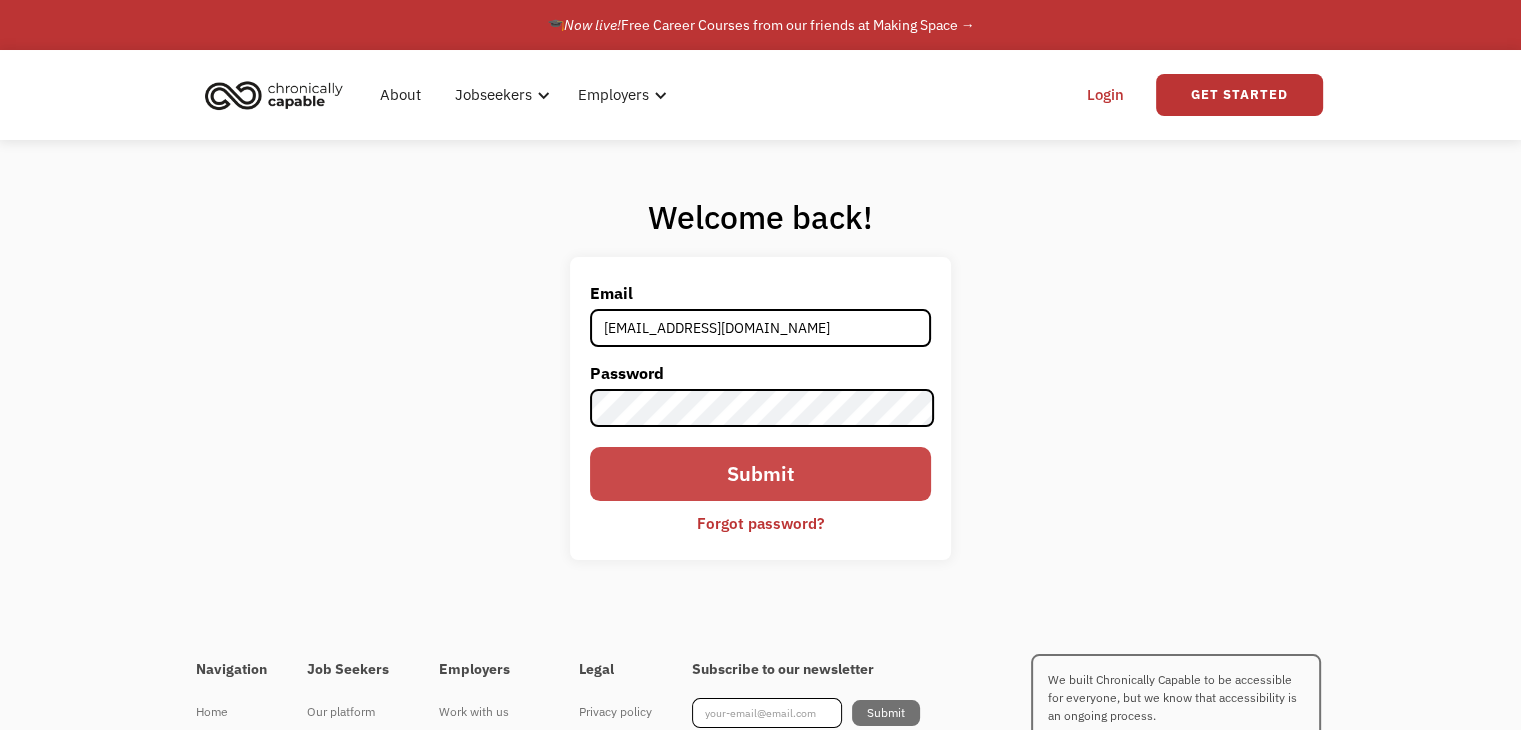click on "Submit" at bounding box center [760, 473] 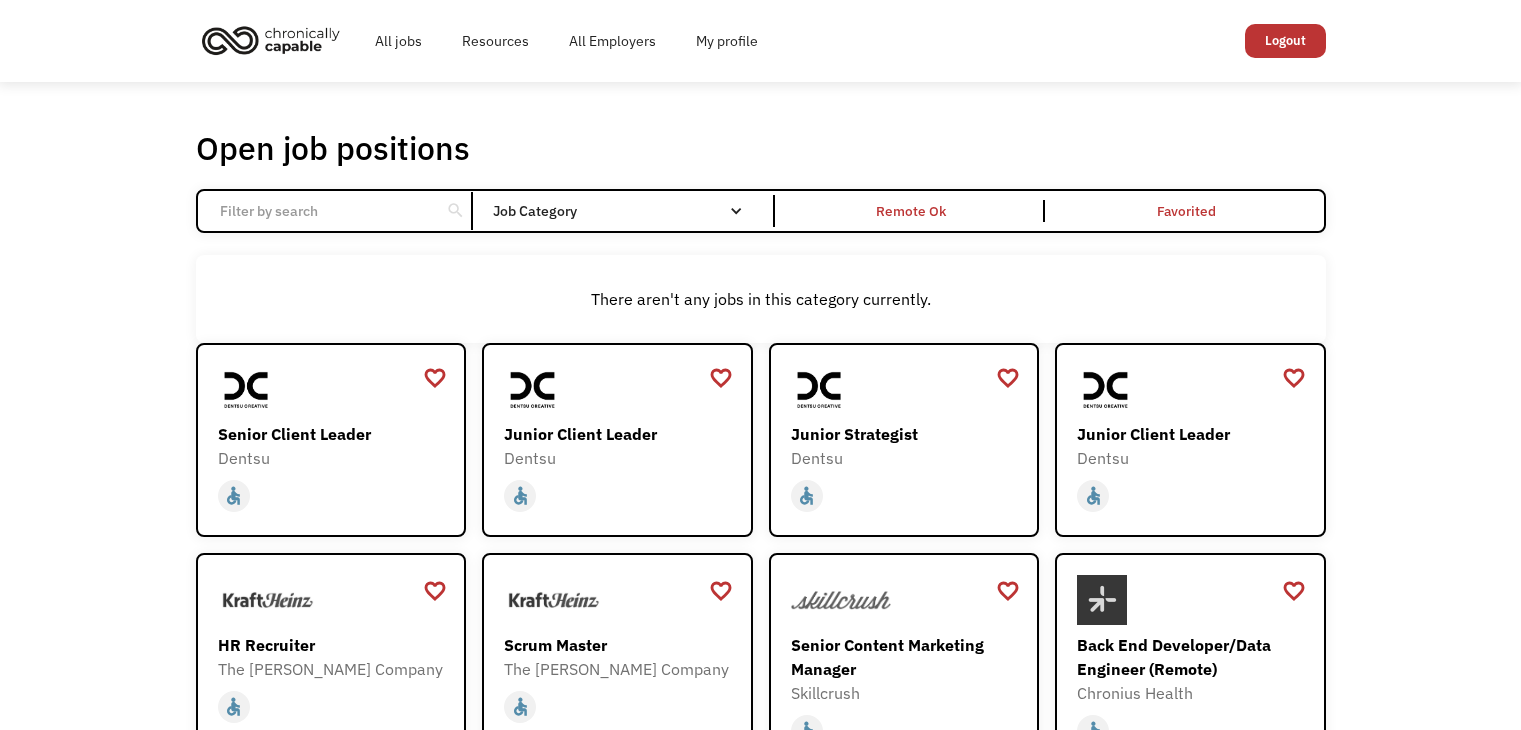 scroll, scrollTop: 0, scrollLeft: 0, axis: both 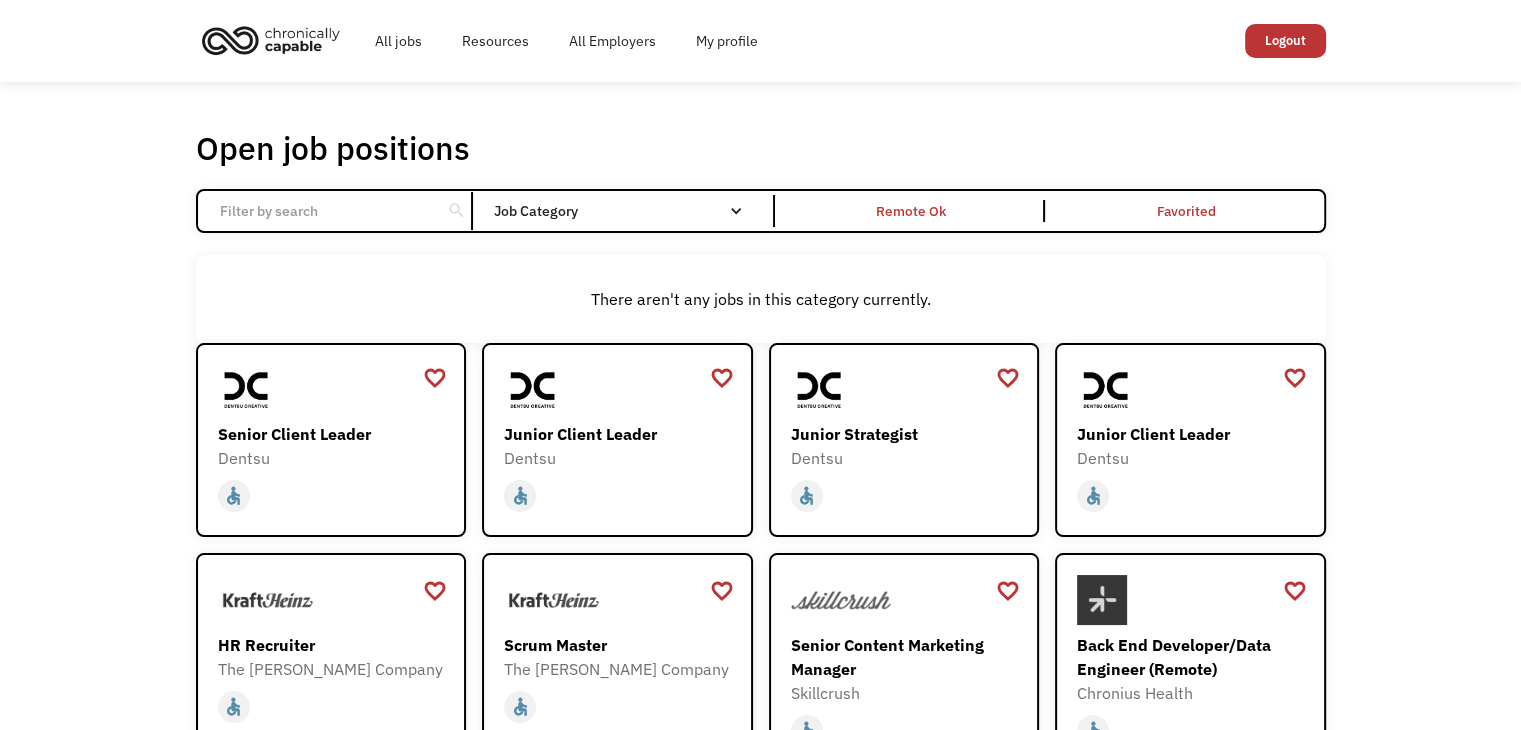 click on "Open job positions You have  X  liked items Search search Filter by category Administration Communications & Public Relations Customer Service Design Education Engineering Finance Healthcare Hospitality Human Resources Industrial & Manufacturing Legal Marketing Operations Sales Science Technology Transportation Other Job Category All None Administrative Communications & Public Relations Customer Service Design Education Engineering Finance Healthcare Hospitality Human Resources Industrial & Manufacturing Legal Marketing Non-profit/Philanthropy Operations Other Sales Science Technology Transportation Filter by type Full-time Part-time Remote Ok Favorited Favorited Thank you! Your submission has been received! Oops! Something went wrong while submitting the form. Non-profit/Philanthropy Other Transportation Technology Science Sales Operations Marketing Legal Industrial & Manufacturing Human Resources Hospitality Healthcare Finance Engineering Education Design Customer Service Communications & Public Relations" at bounding box center (760, 650) 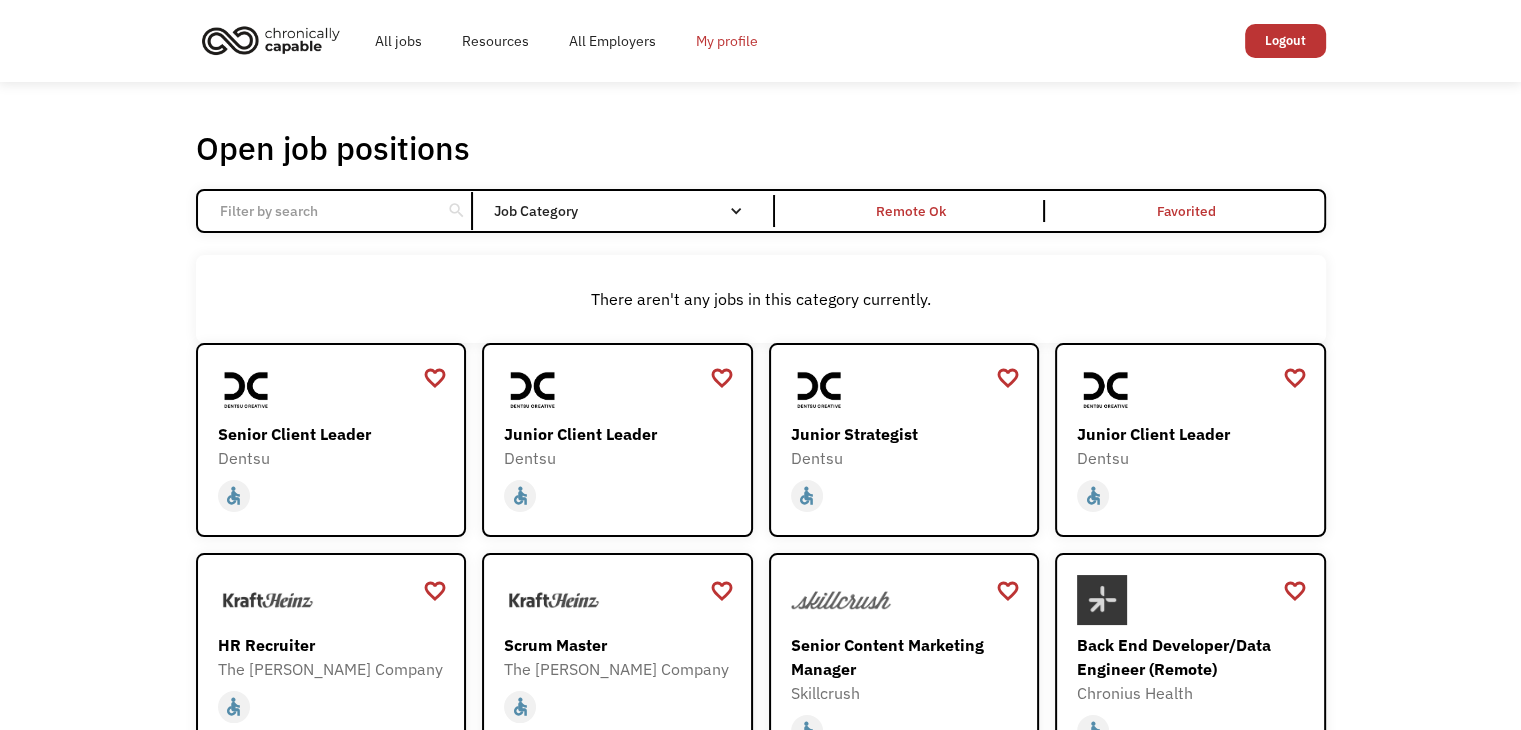 click on "My profile" at bounding box center [727, 41] 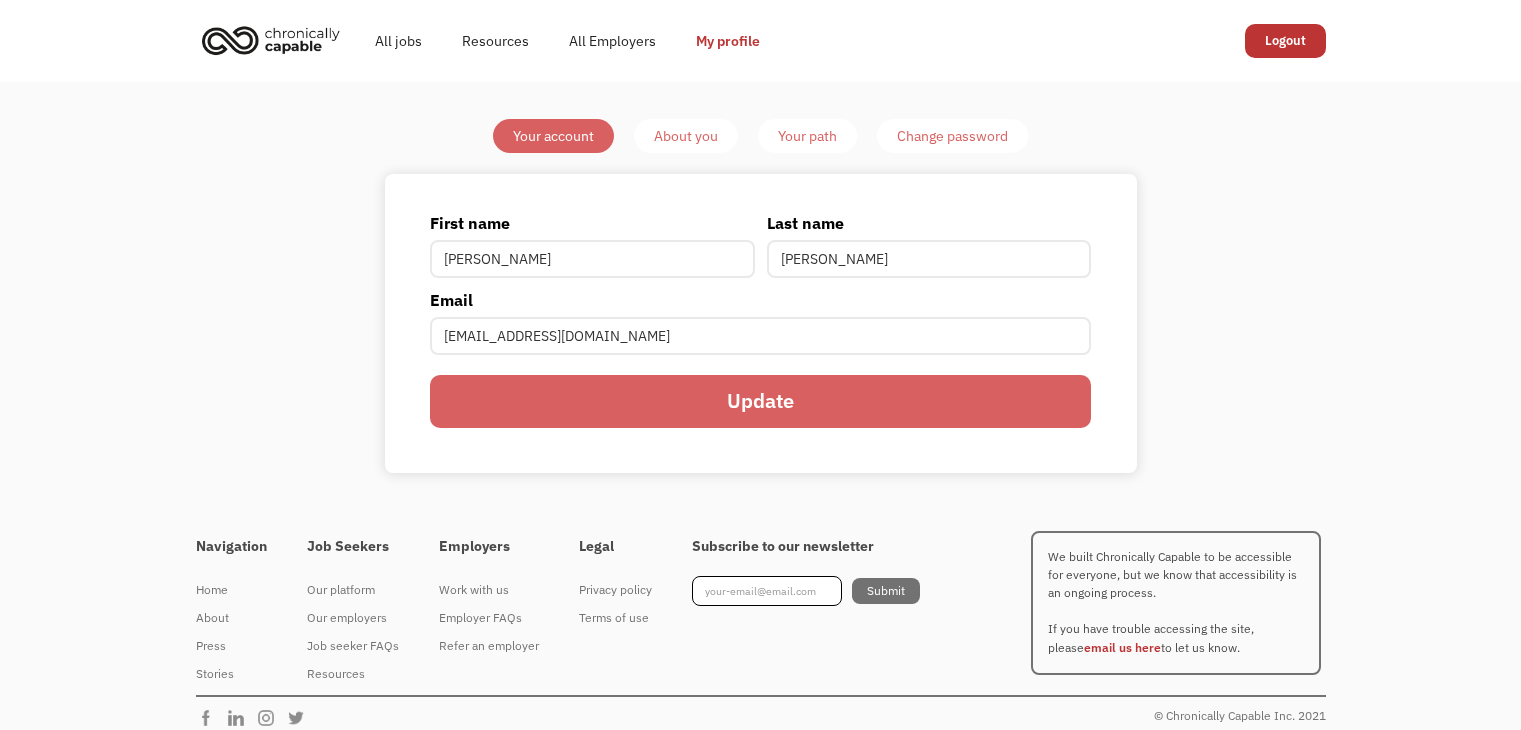 scroll, scrollTop: 0, scrollLeft: 0, axis: both 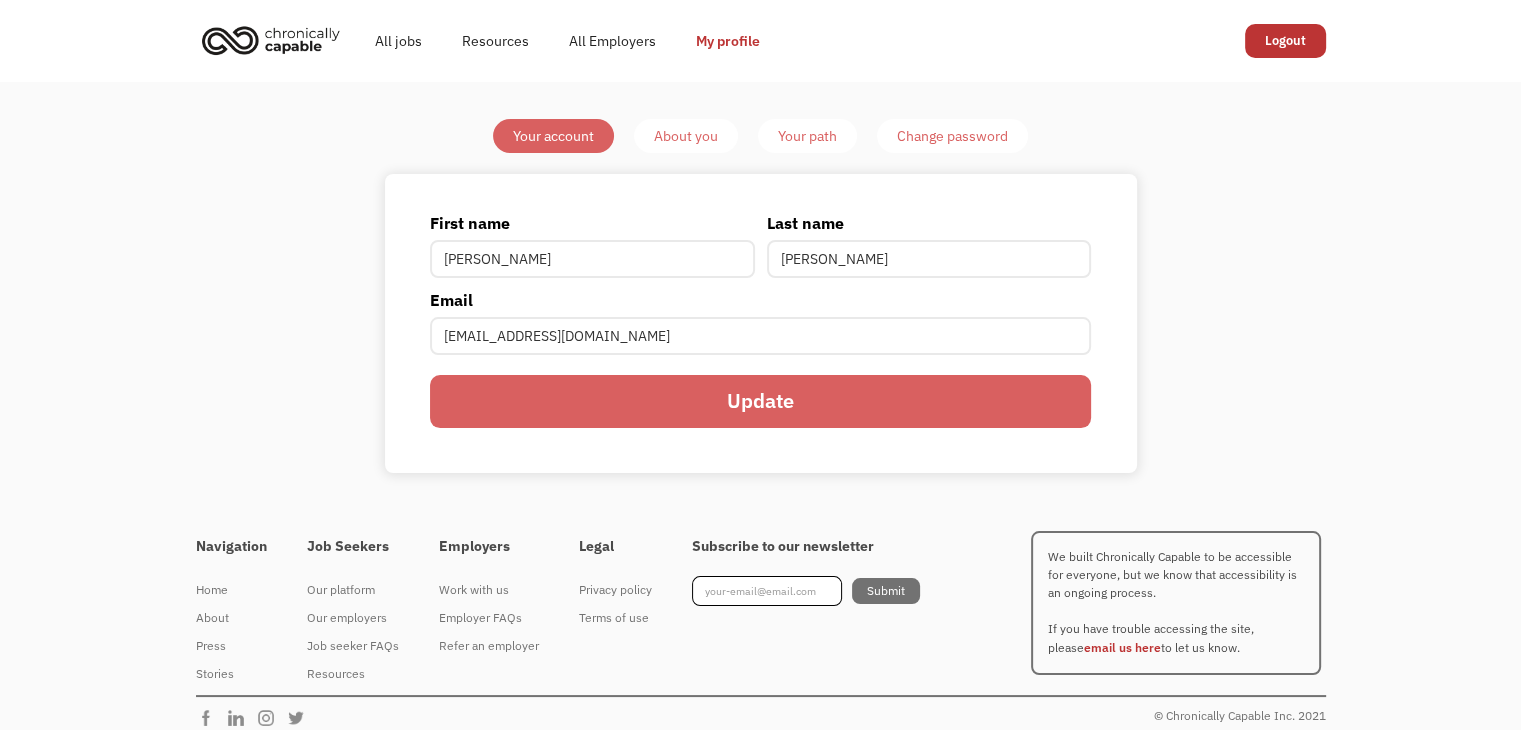 click on "Update" at bounding box center (760, 401) 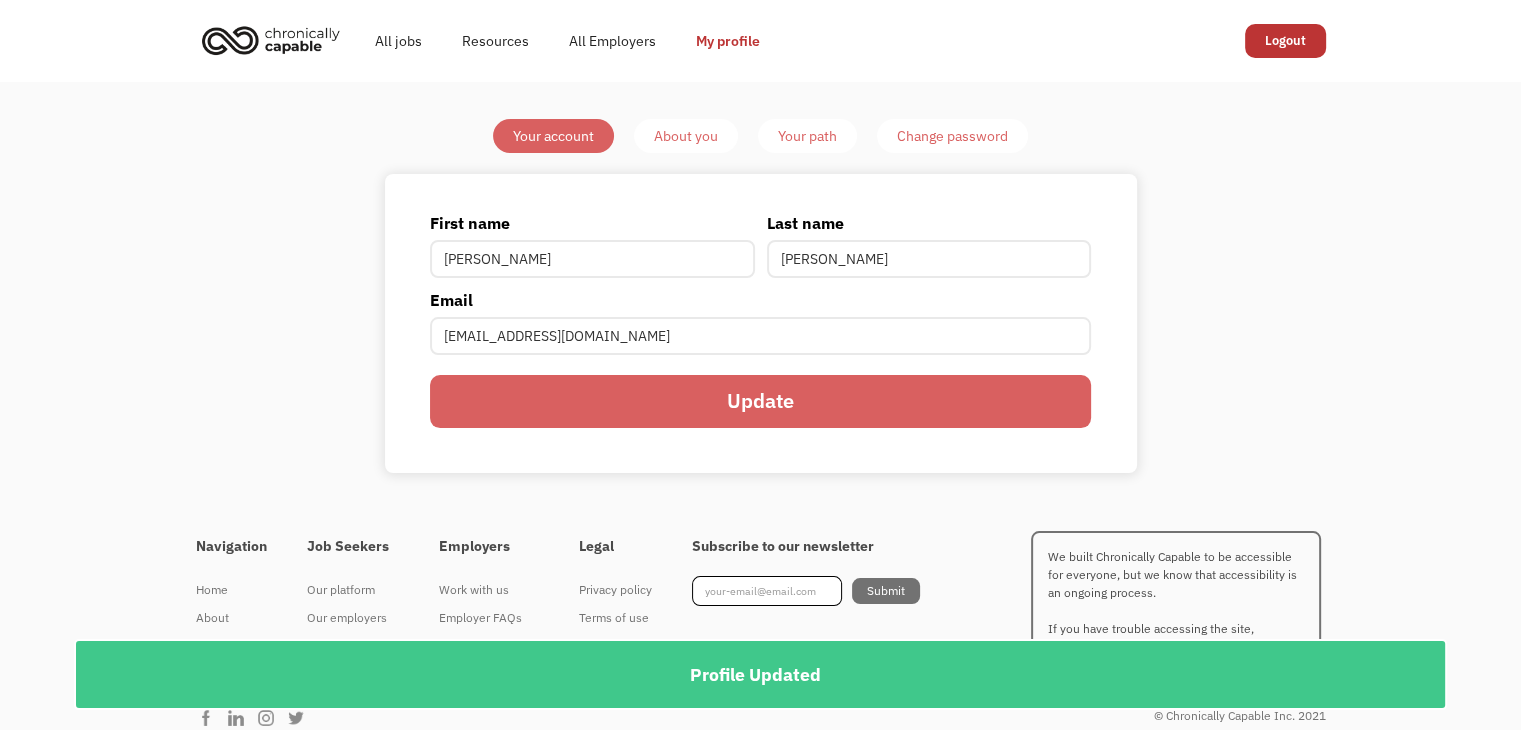 click on "Your path" at bounding box center (807, 136) 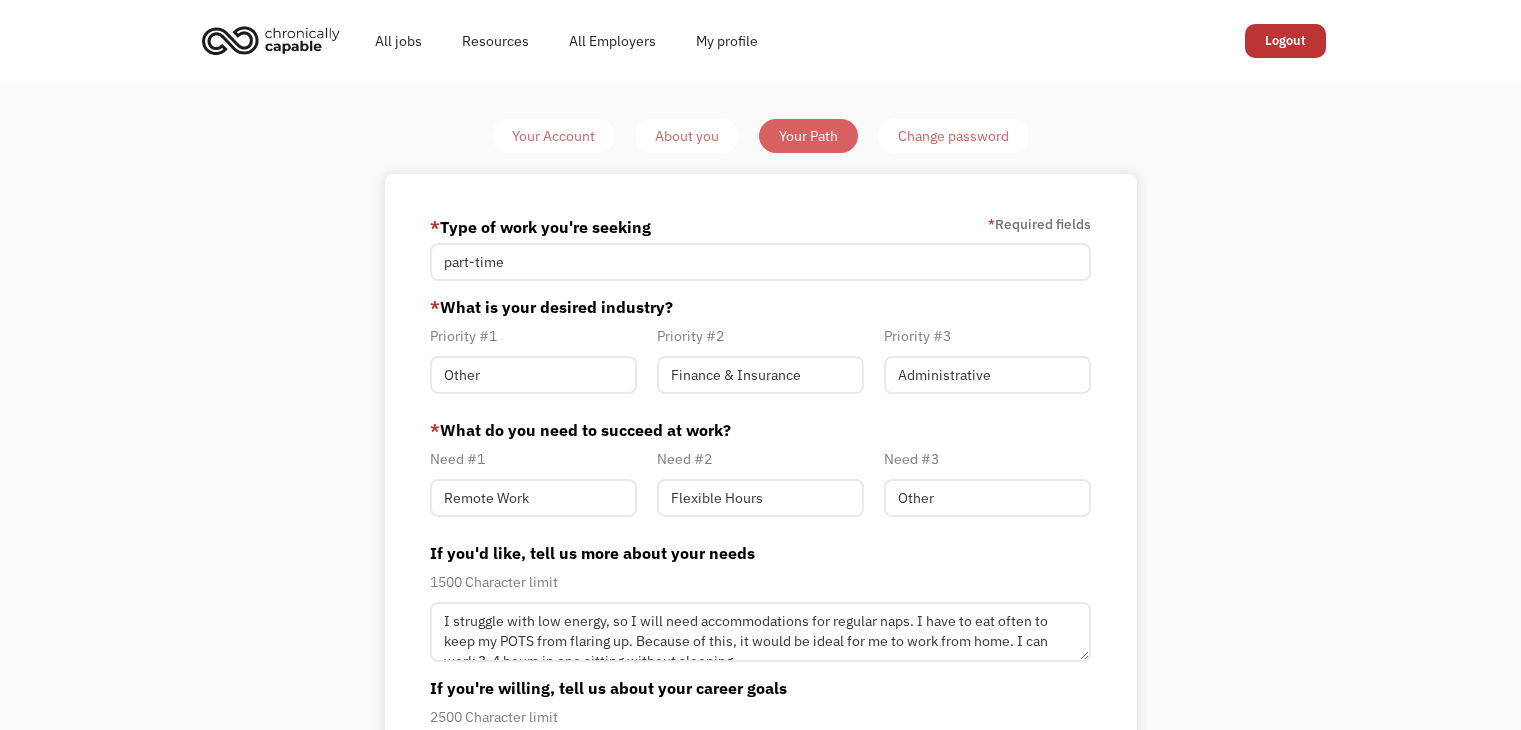 scroll, scrollTop: 0, scrollLeft: 0, axis: both 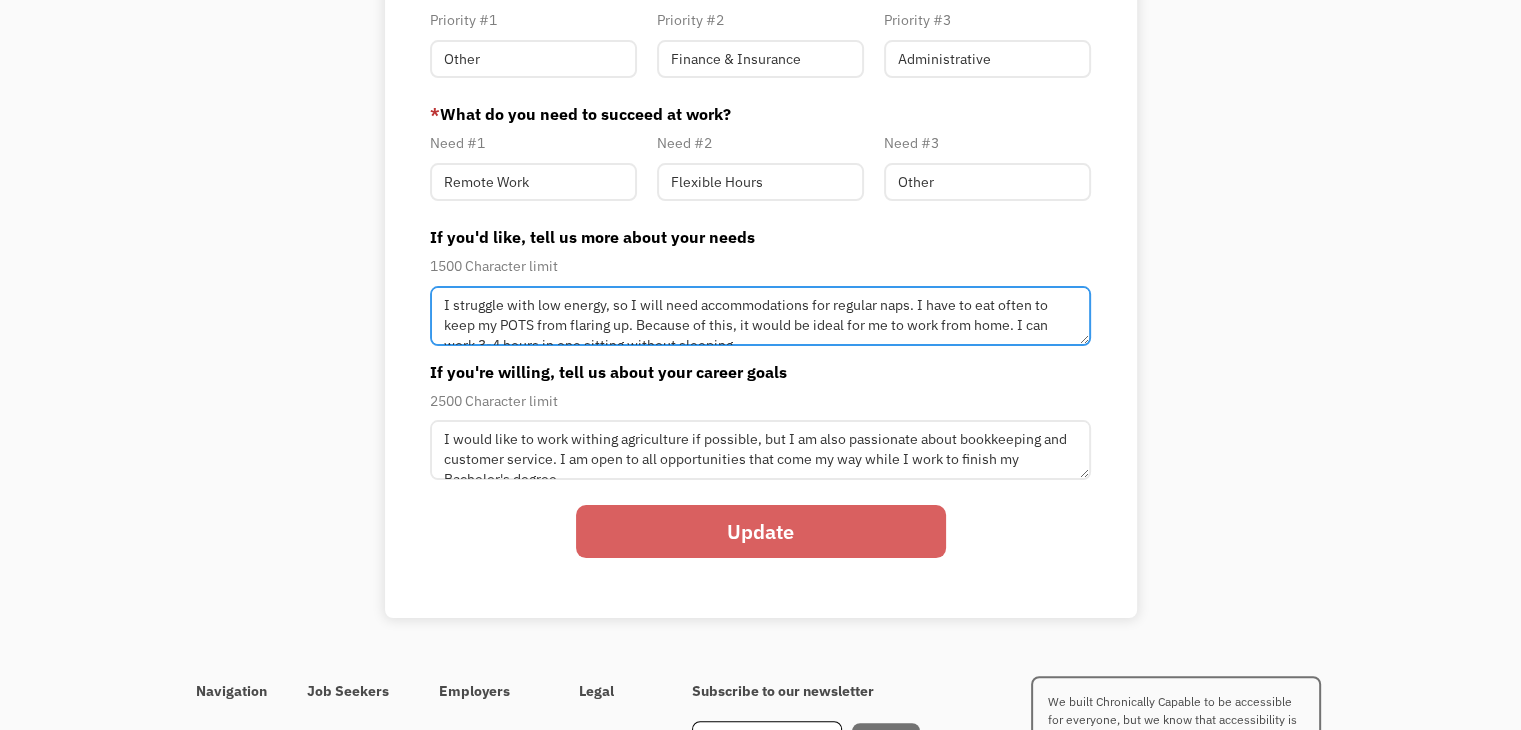 click on "I struggle with low energy, so I will need accommodations for regular naps. I have to eat often to keep my POTS from flaring up. Because of this, it would be ideal for me to work from home. I can work 3-4 hours in one sitting without sleeping." at bounding box center (760, 316) 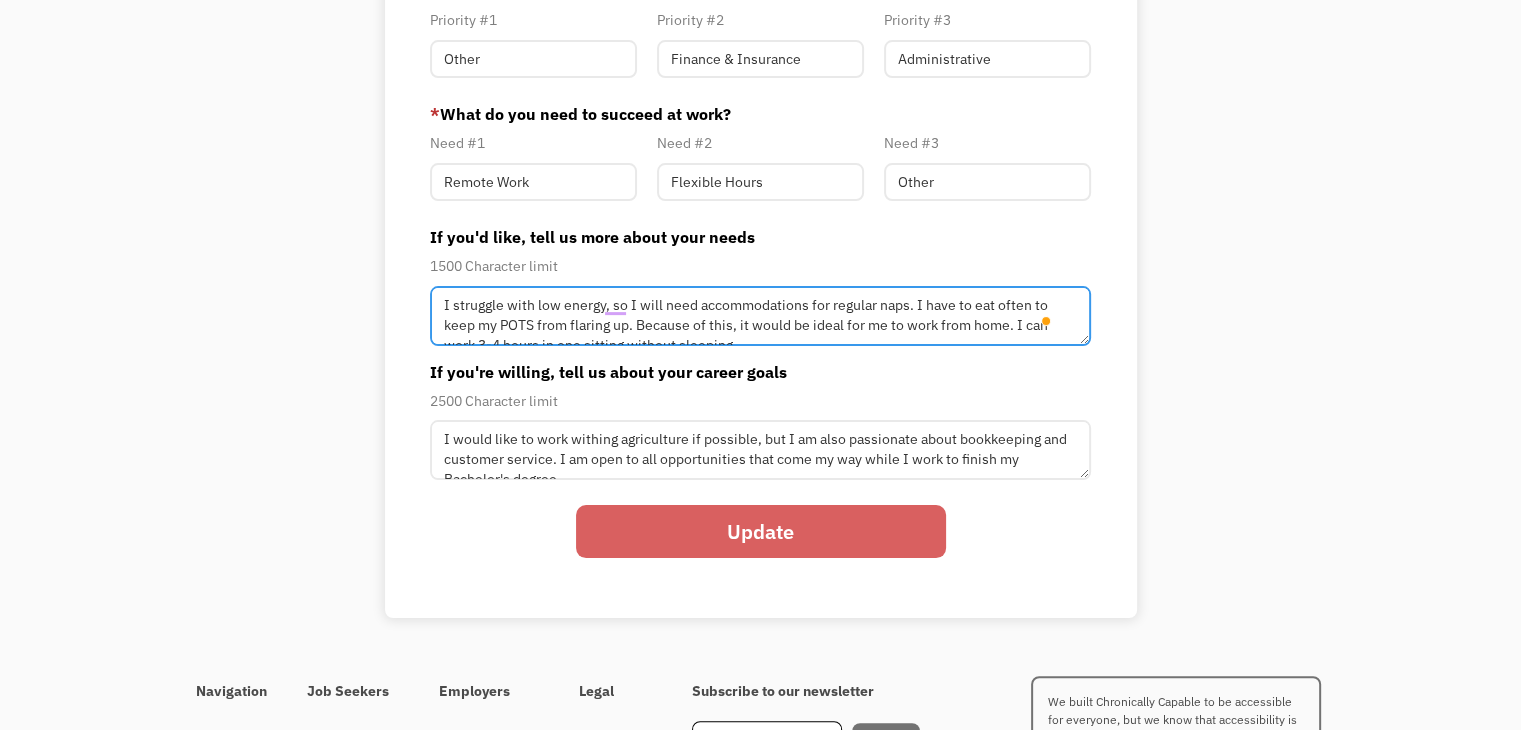 scroll, scrollTop: 20, scrollLeft: 0, axis: vertical 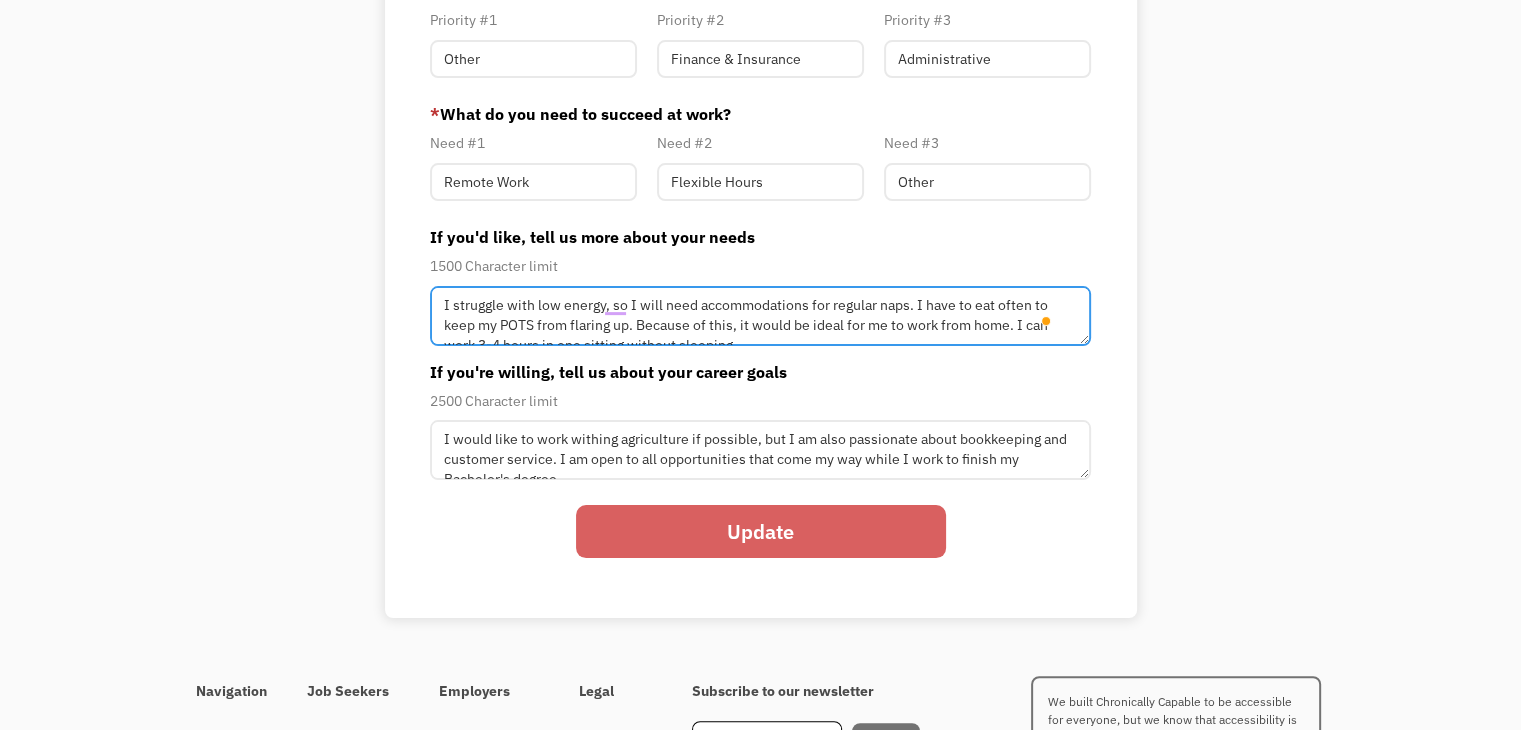 click on "I struggle with low energy, so I will need accommodations for regular naps. I have to eat often to keep my POTS from flaring up. Because of this, it would be ideal for me to work from home. I can work 3-4 hours in one sitting without sleeping." at bounding box center (760, 316) 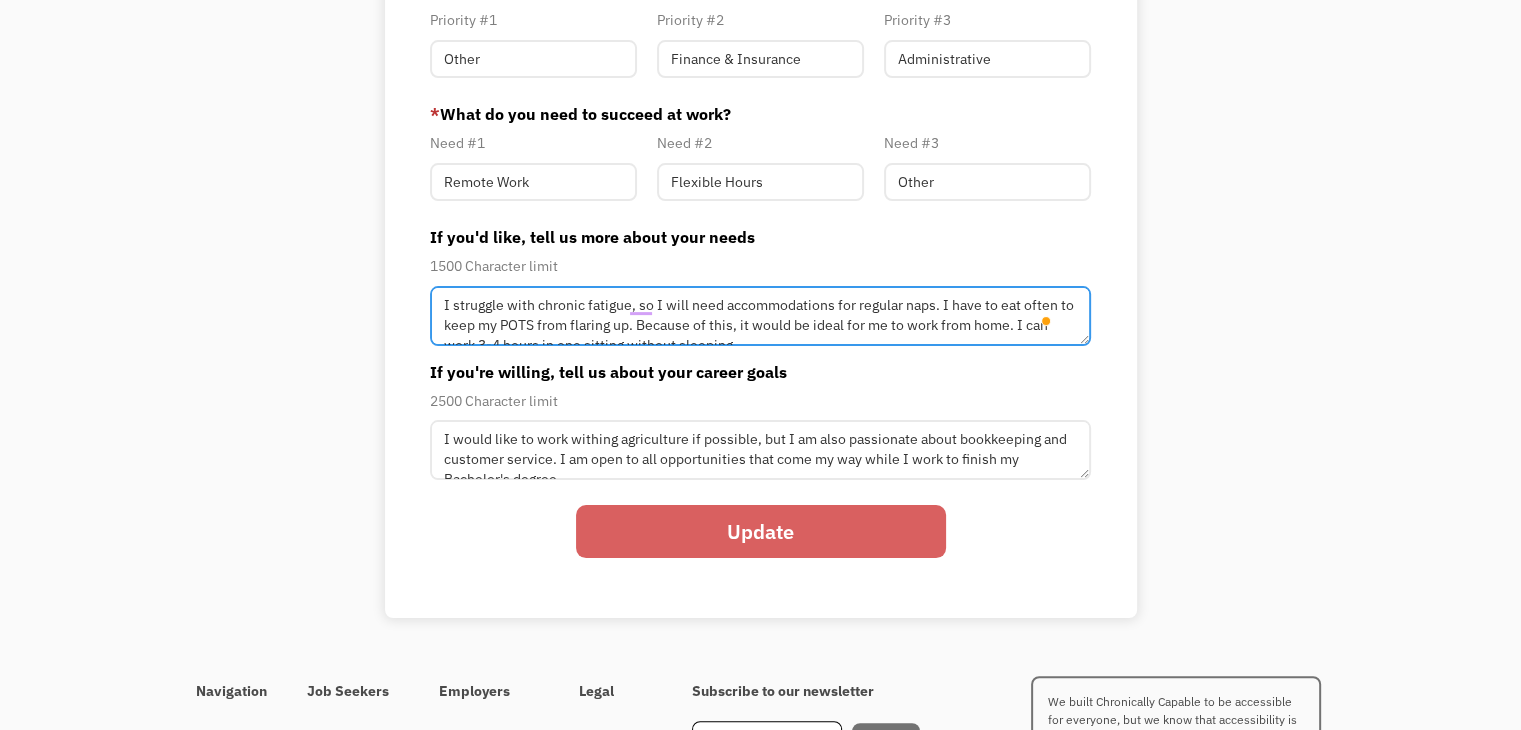 click on "I struggle with chronic fatigue, so I will need accommodations for regular naps. I have to eat often to keep my POTS from flaring up. Because of this, it would be ideal for me to work from home. I can work 3-4 hours in one sitting without sleeping." at bounding box center (760, 316) 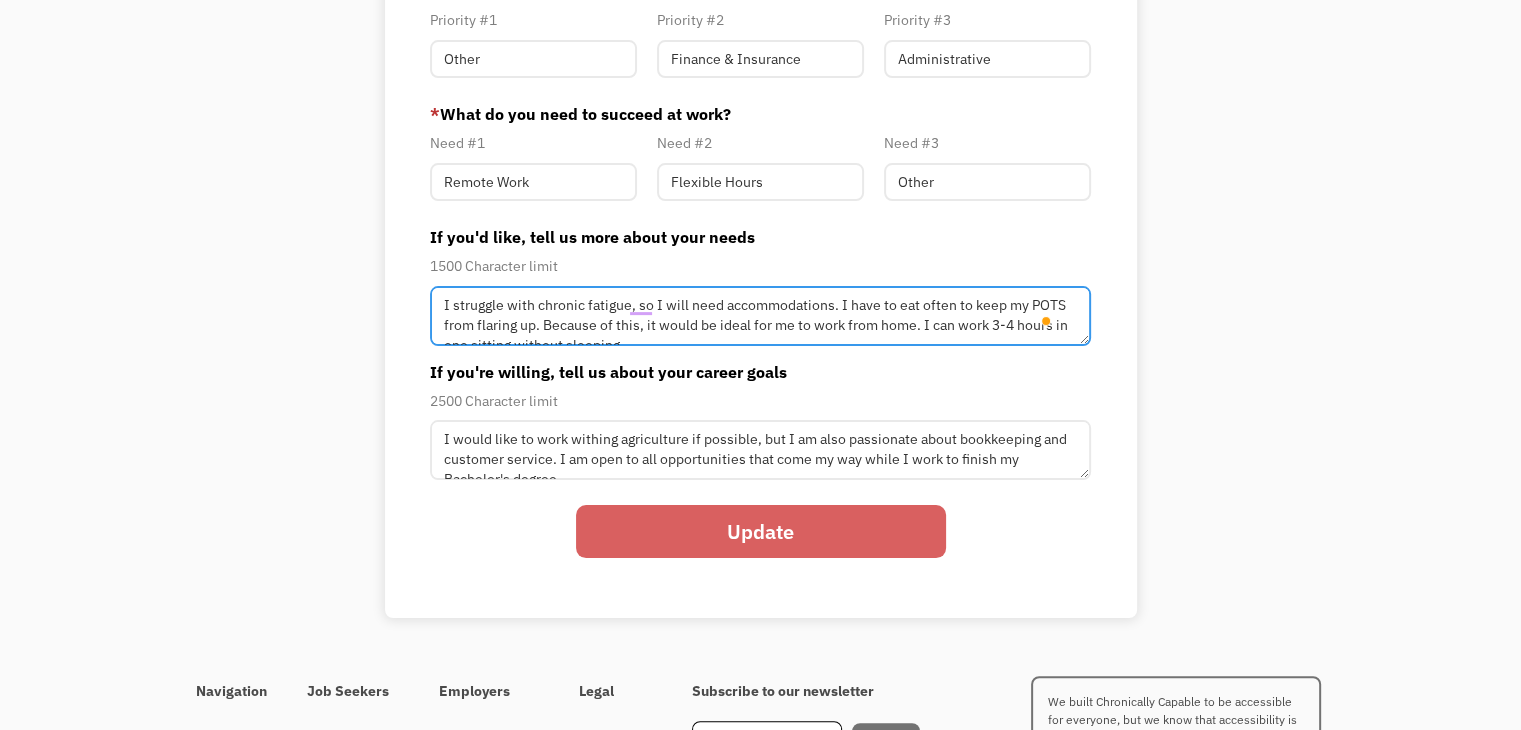 click on "I struggle with chronic fatigue, so I will need accommodations. I have to eat often to keep my POTS from flaring up. Because of this, it would be ideal for me to work from home. I can work 3-4 hours in one sitting without sleeping." at bounding box center (760, 316) 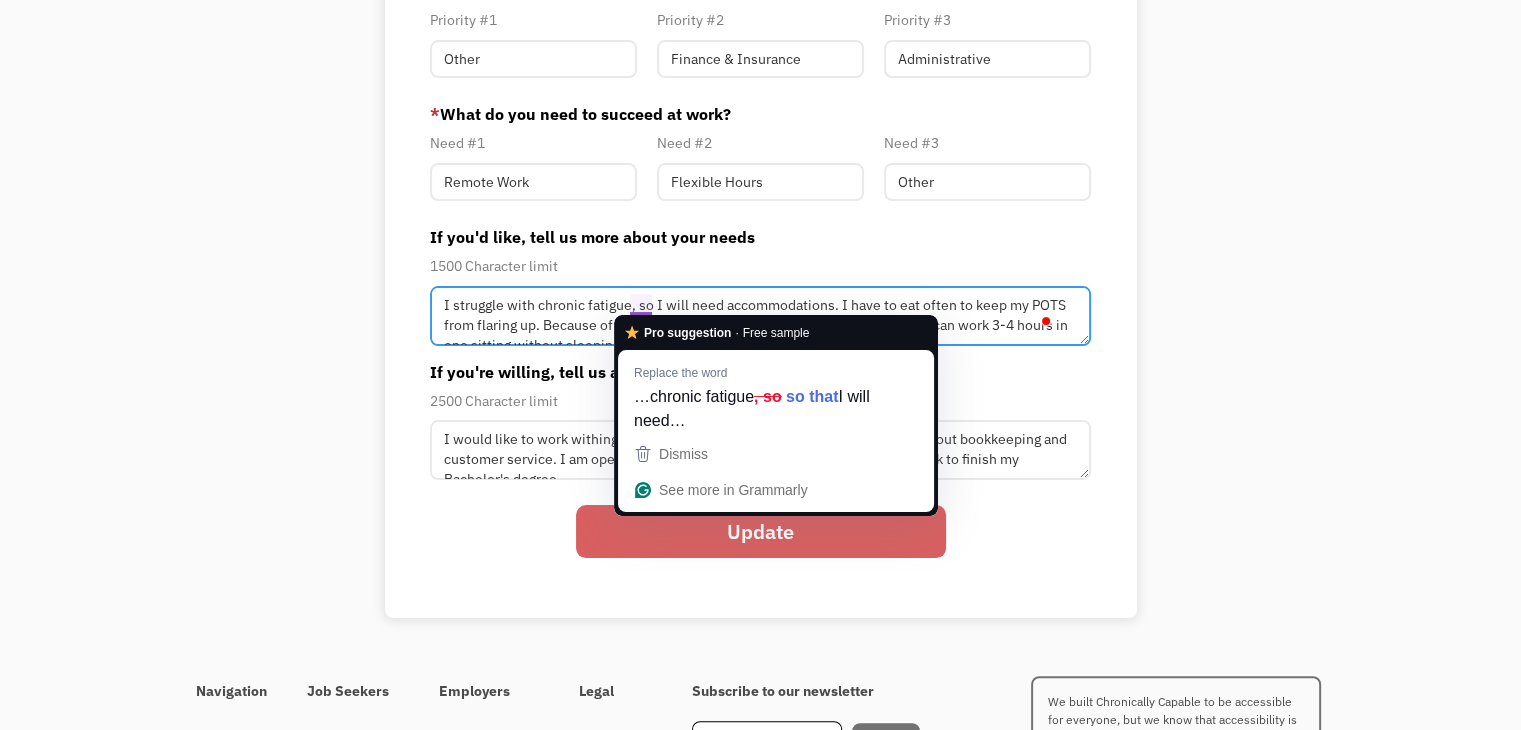 click on "I struggle with chronic fatigue, so I will need accommodations. I have to eat often to keep my POTS from flaring up. Because of this, it would be ideal for me to work from home. I can work 3-4 hours in one sitting without sleeping." at bounding box center (760, 316) 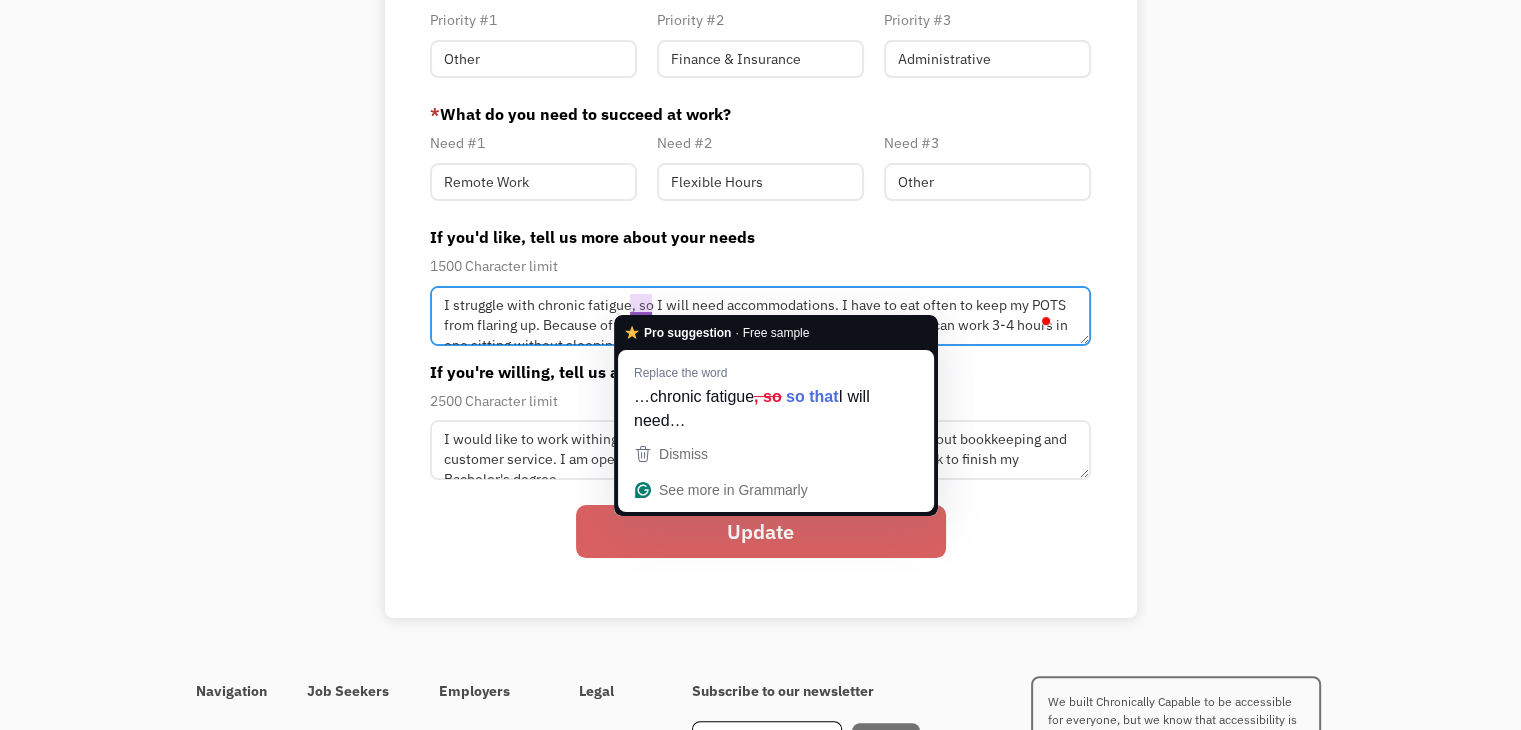 click on "I struggle with chronic fatigue, so I will need accommodations. I have to eat often to keep my POTS from flaring up. Because of this, it would be ideal for me to work from home. I can work 3-4 hours in one sitting without sleeping." at bounding box center (760, 316) 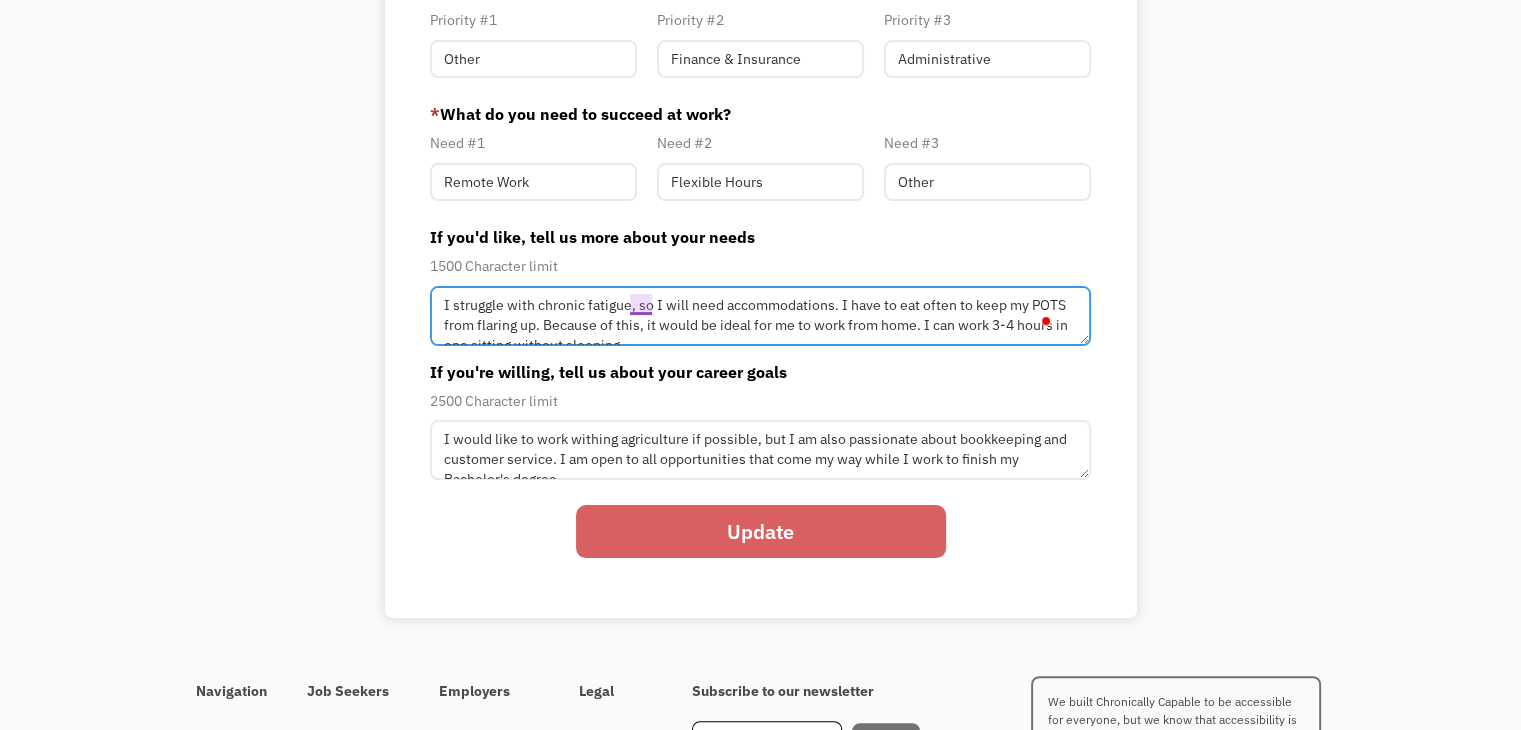 click on "I struggle with chronic fatigue, so I will need accommodations. I have to eat often to keep my POTS from flaring up. Because of this, it would be ideal for me to work from home. I can work 3-4 hours in one sitting without sleeping." at bounding box center [760, 316] 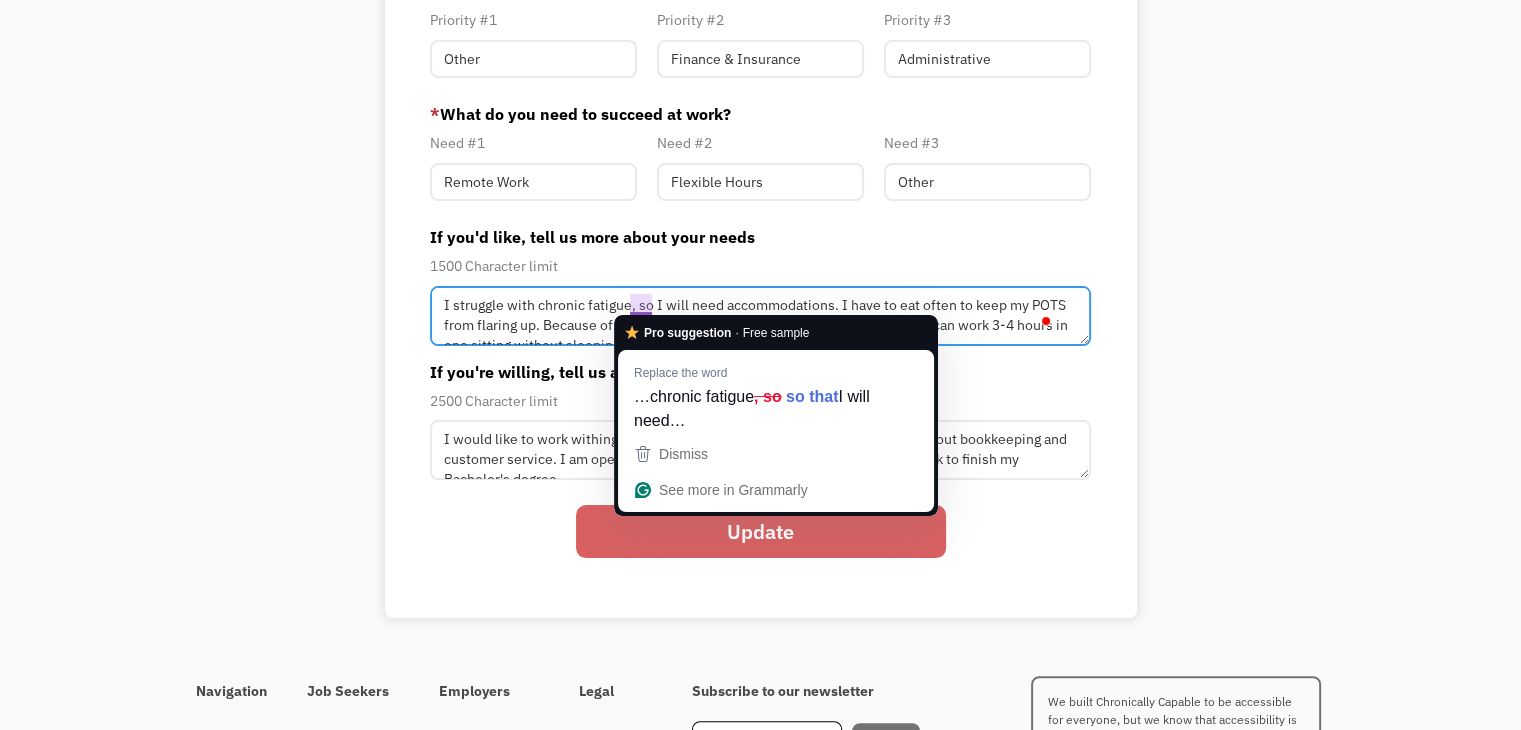 click on "I struggle with chronic fatigue, so I will need accommodations. I have to eat often to keep my POTS from flaring up. Because of this, it would be ideal for me to work from home. I can work 3-4 hours in one sitting without sleeping." at bounding box center (760, 316) 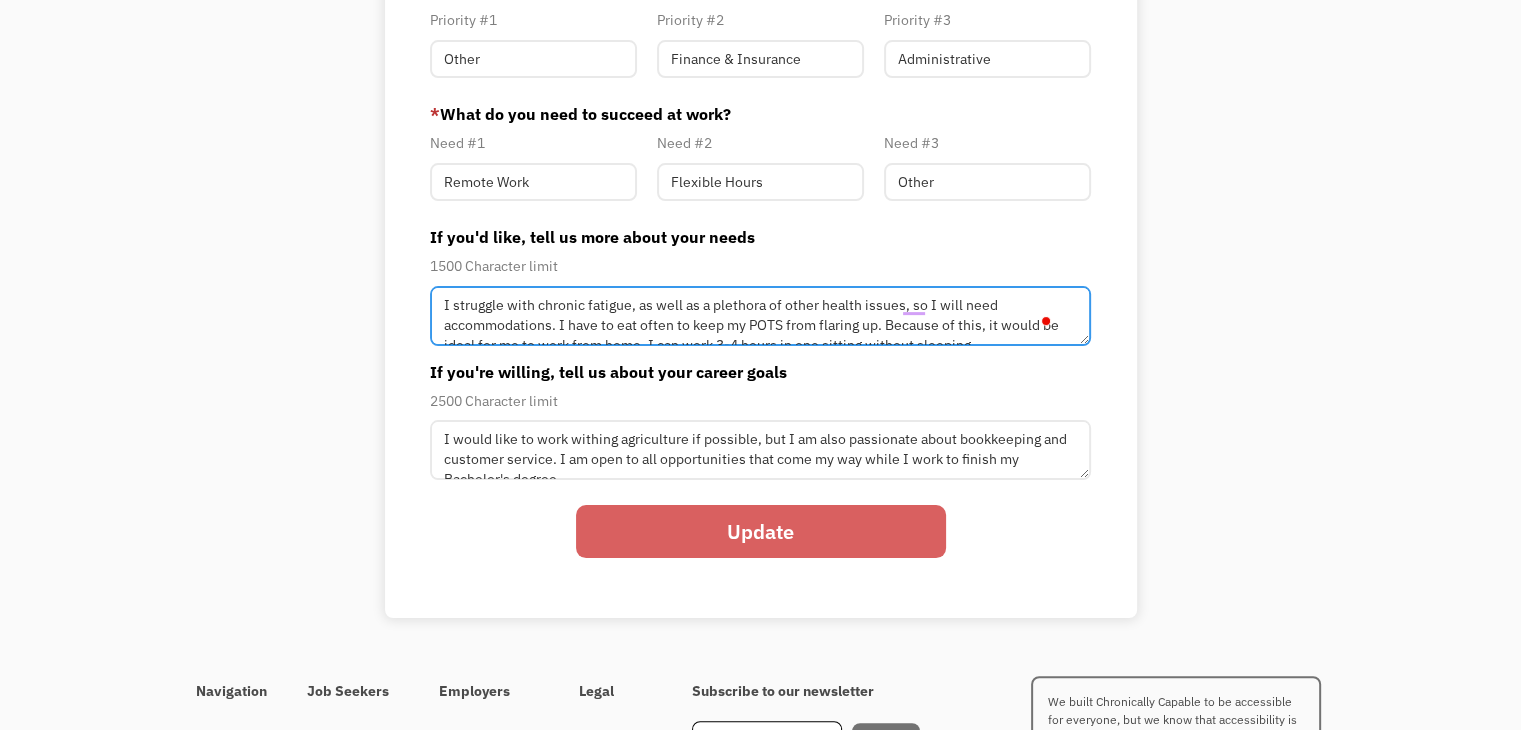 scroll, scrollTop: 20, scrollLeft: 0, axis: vertical 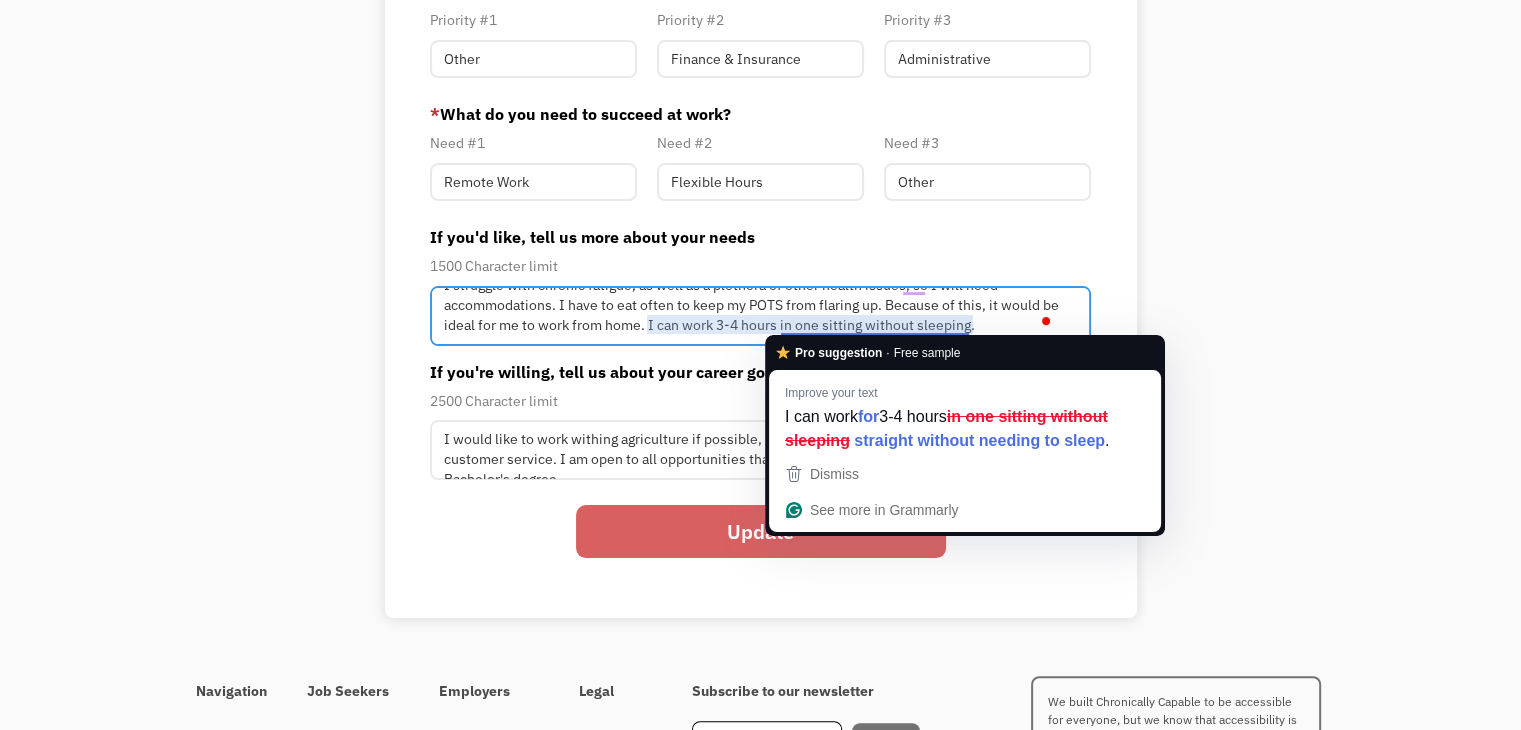 click on "I struggle with chronic fatigue, as well as a plethora of other health issues, so I will need accommodations. I have to eat often to keep my POTS from flaring up. Because of this, it would be ideal for me to work from home. I can work 3-4 hours in one sitting without sleeping." at bounding box center (760, 316) 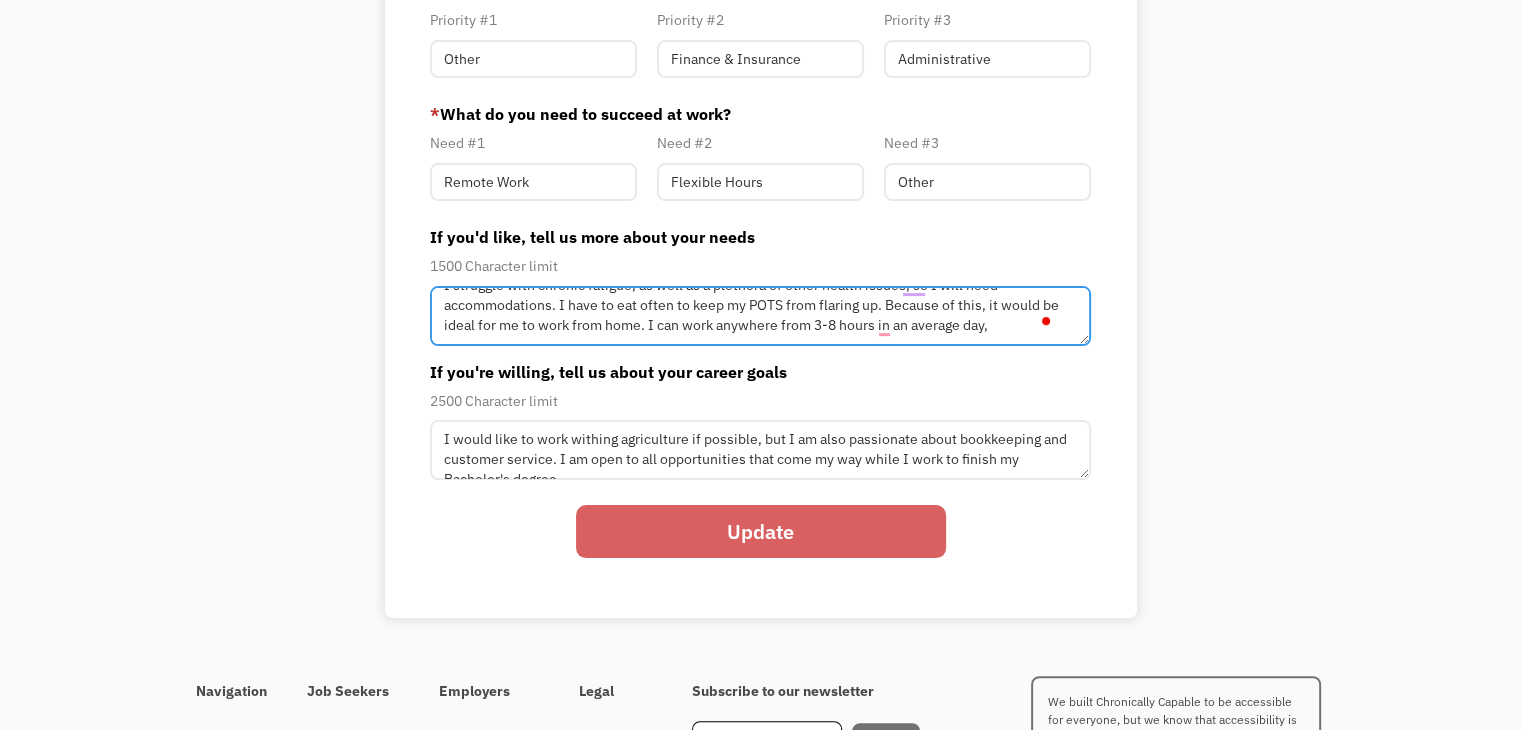 click on "I struggle with chronic fatigue, as well as a plethora of other health issues, so I will need accommodations. I have to eat often to keep my POTS from flaring up. Because of this, it would be ideal for me to work from home. I can work anywhere from 3-8 hours in an average day," at bounding box center (760, 316) 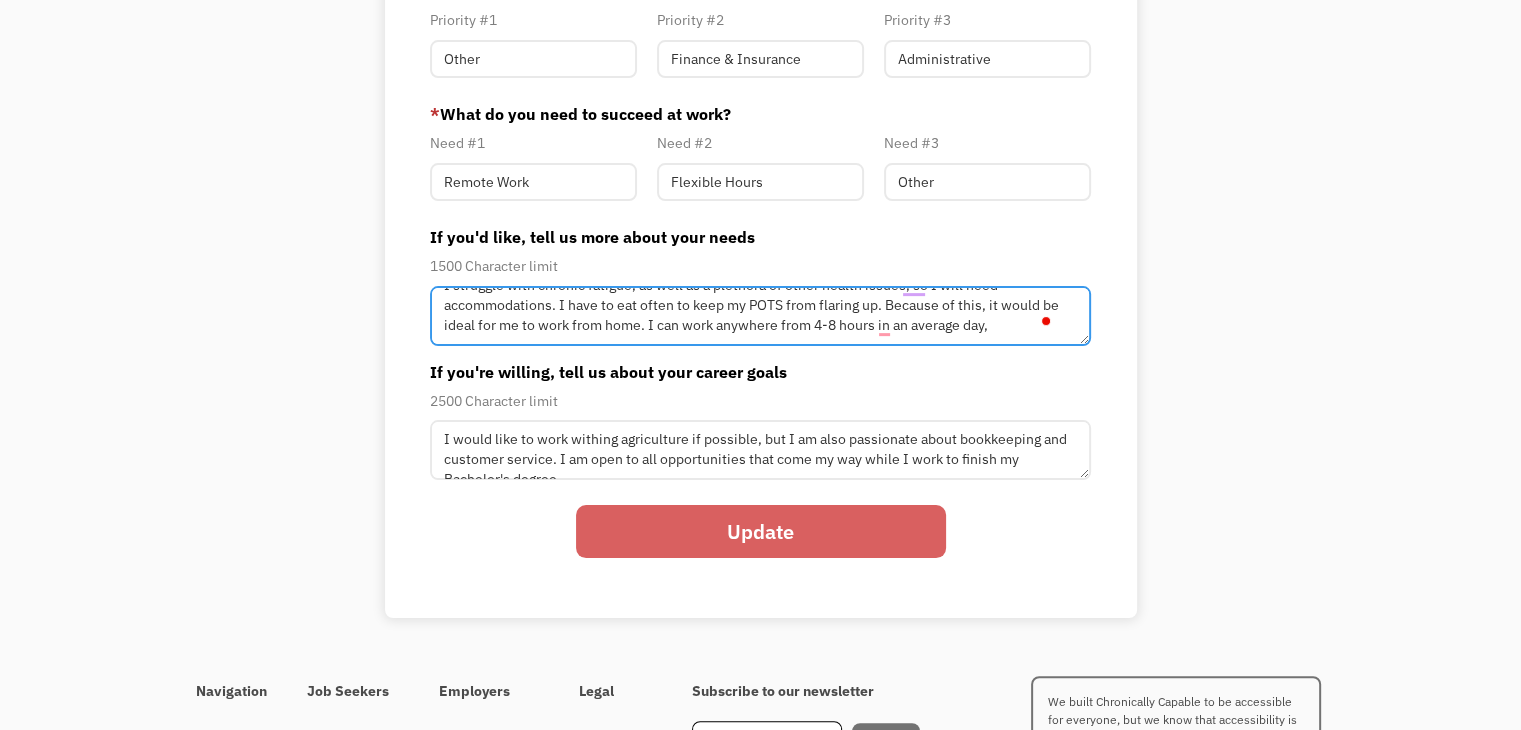 click on "I struggle with chronic fatigue, as well as a plethora of other health issues, so I will need accommodations. I have to eat often to keep my POTS from flaring up. Because of this, it would be ideal for me to work from home. I can work anywhere from 4-8 hours in an average day," at bounding box center [760, 316] 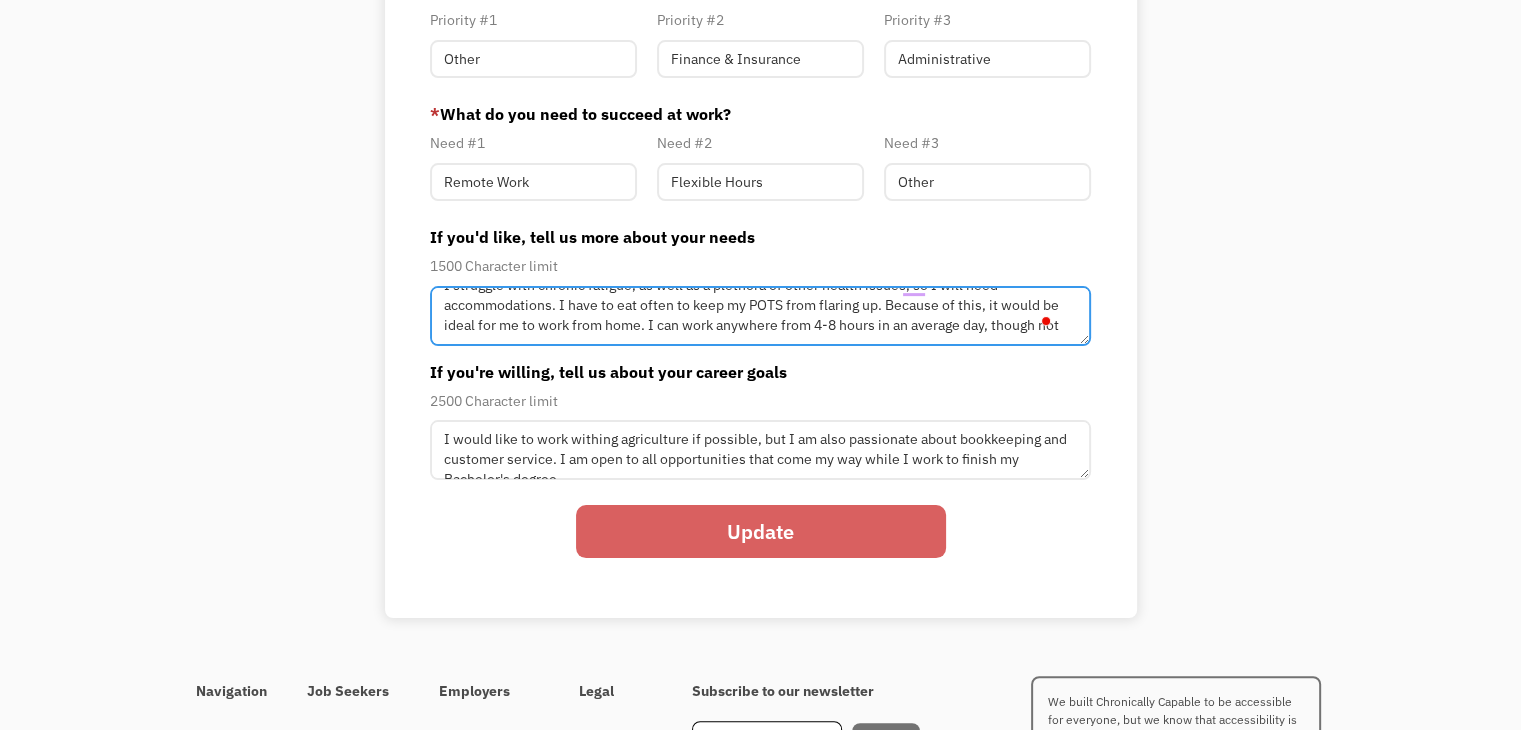 scroll, scrollTop: 30, scrollLeft: 0, axis: vertical 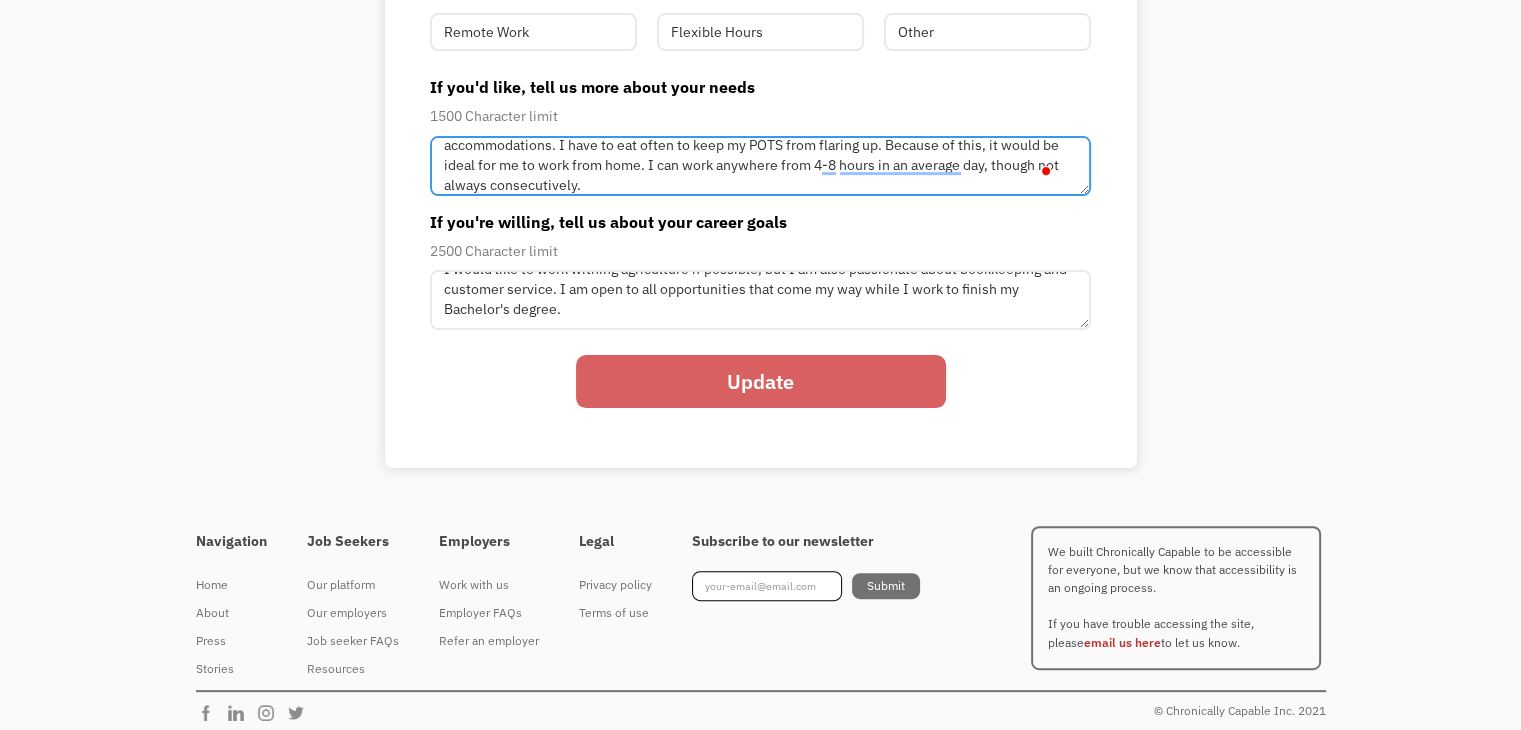 type on "I struggle with chronic fatigue, as well as a plethora of other health issues, so I will need accommodations. I have to eat often to keep my POTS from flaring up. Because of this, it would be ideal for me to work from home. I can work anywhere from 4-8 hours in an average day, though not always consecutively." 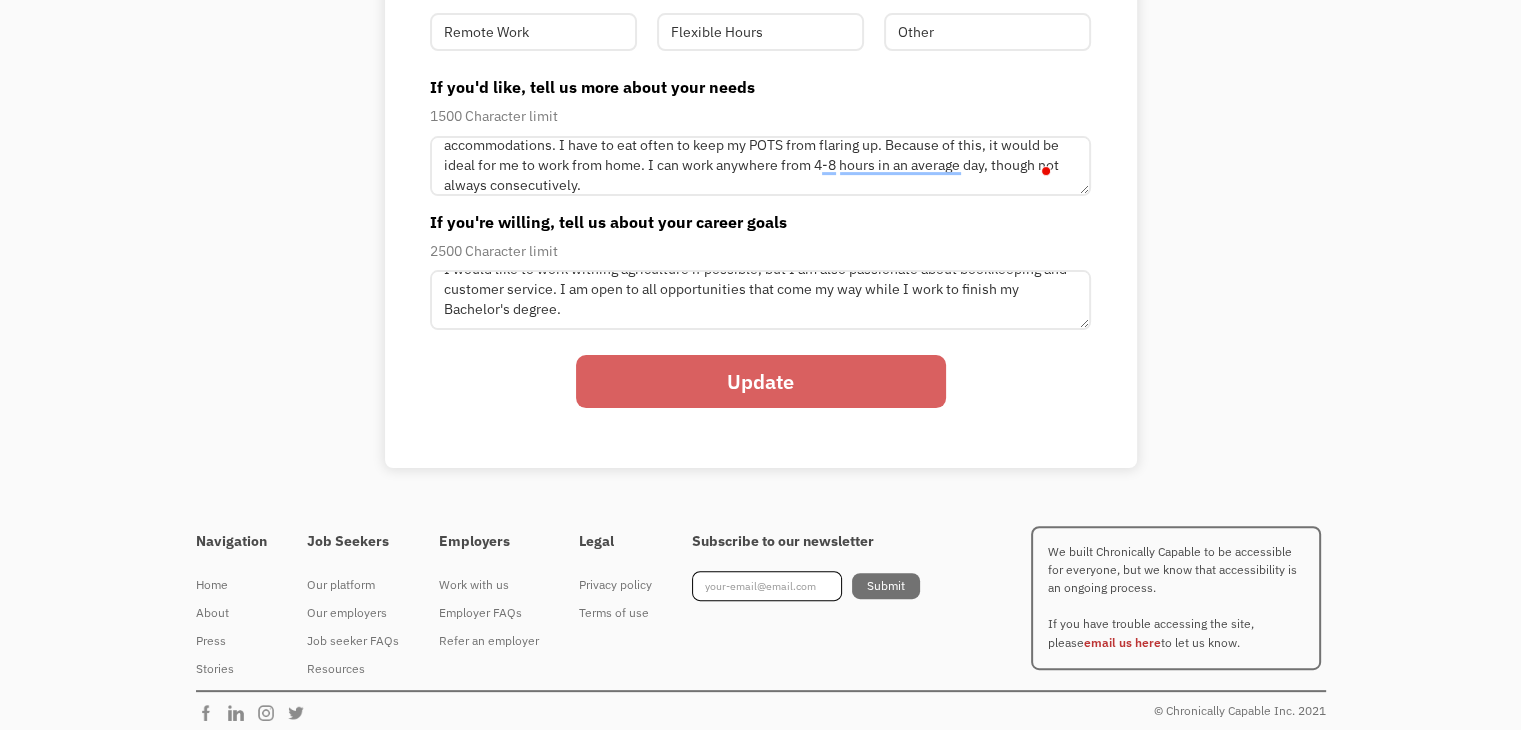 click on "Update" at bounding box center (761, 381) 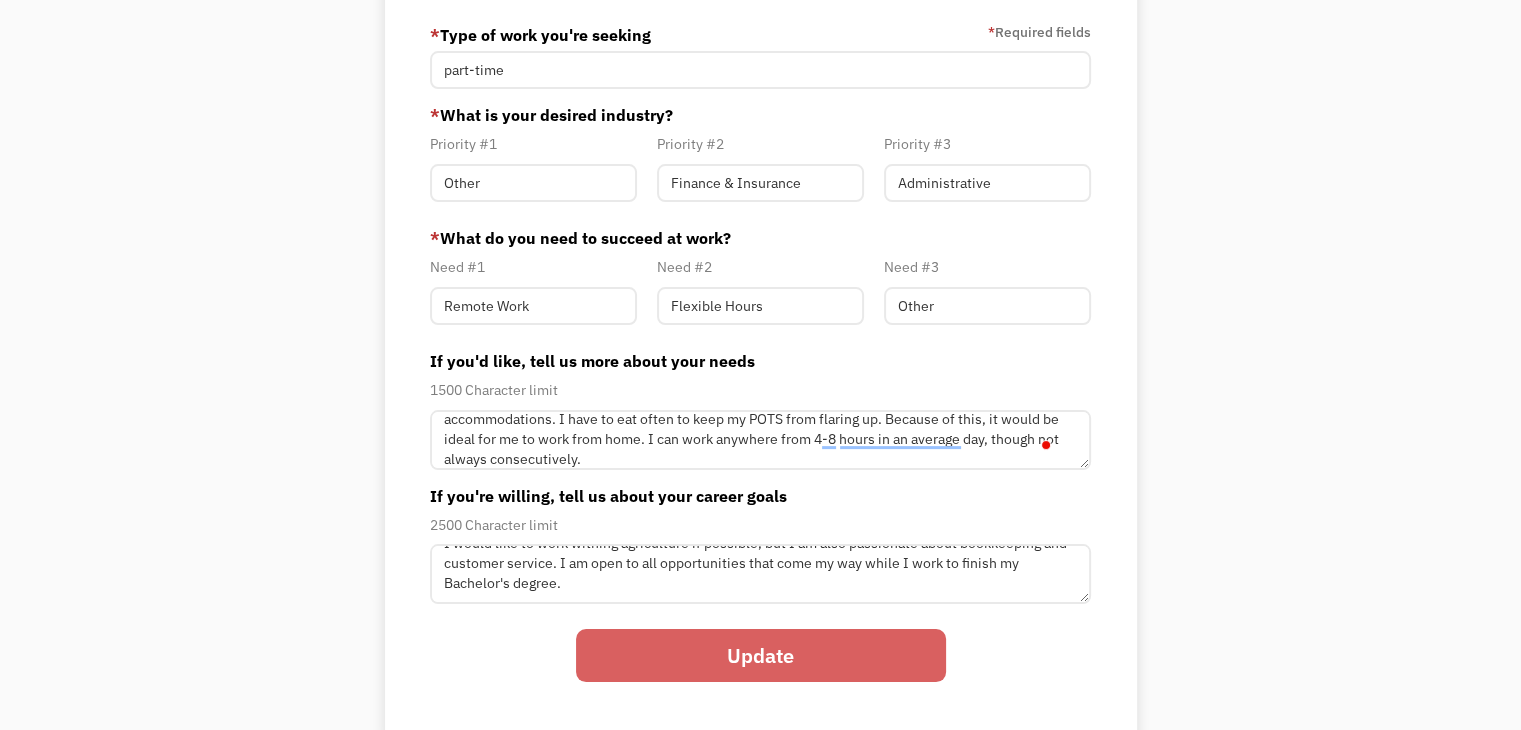 scroll, scrollTop: 0, scrollLeft: 0, axis: both 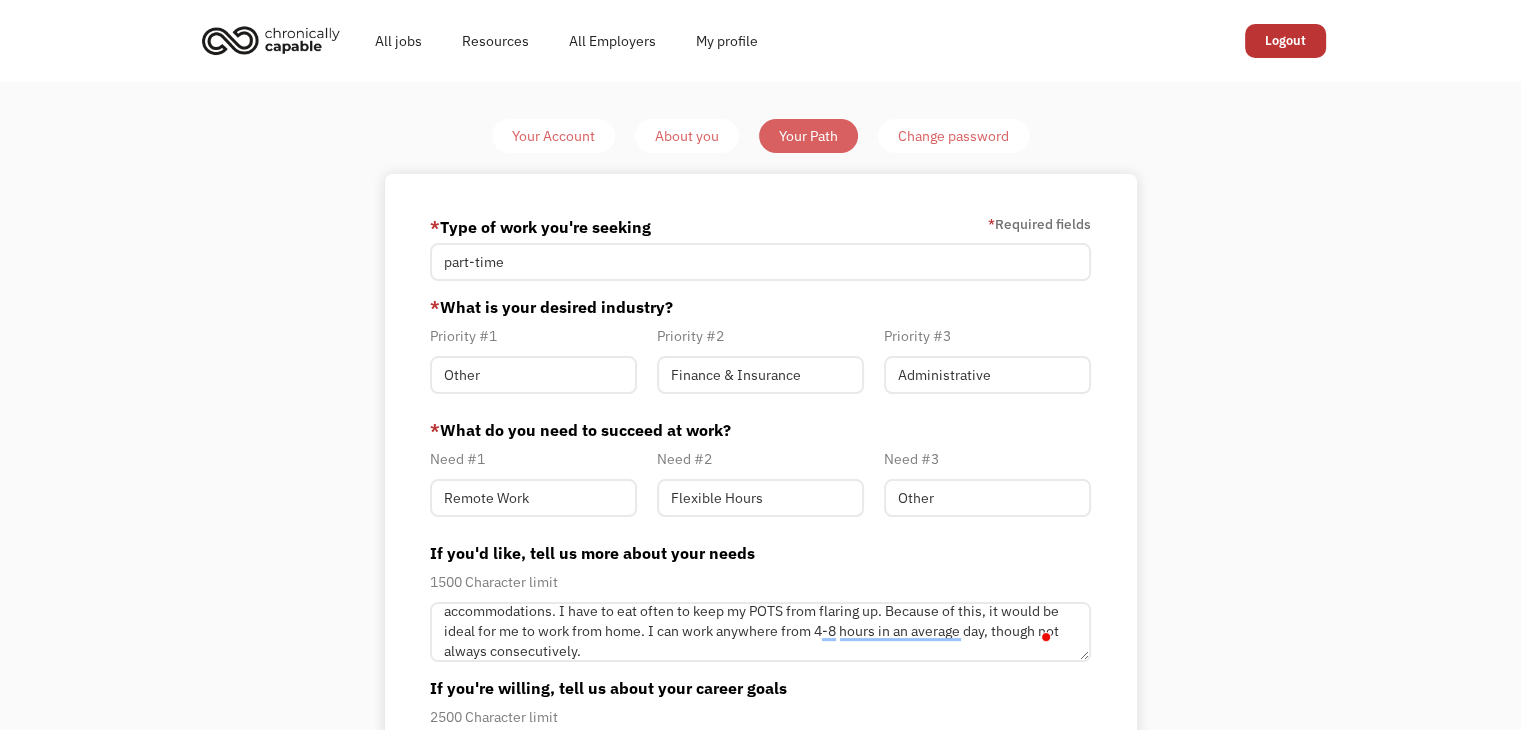 click on "Your Account" at bounding box center (553, 136) 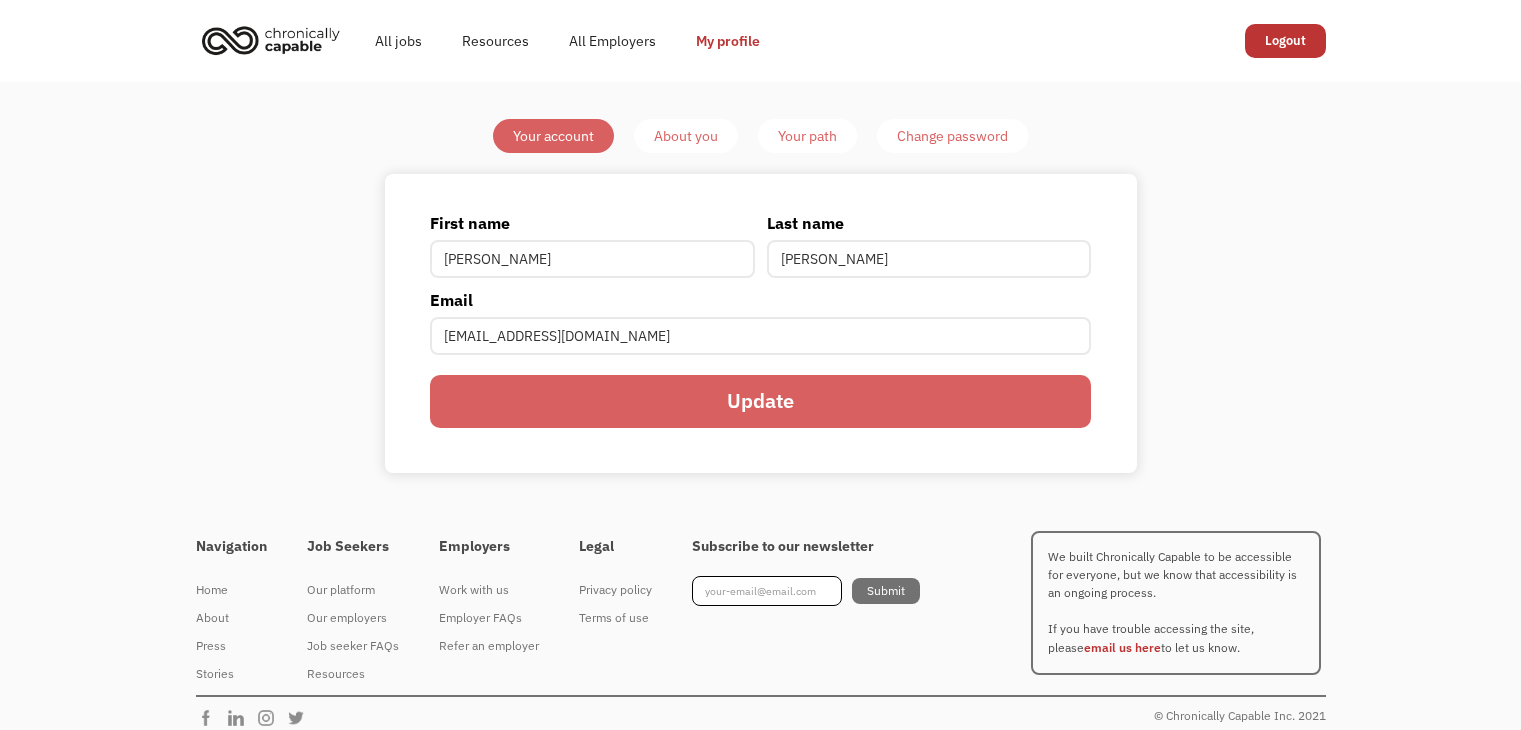 scroll, scrollTop: 0, scrollLeft: 0, axis: both 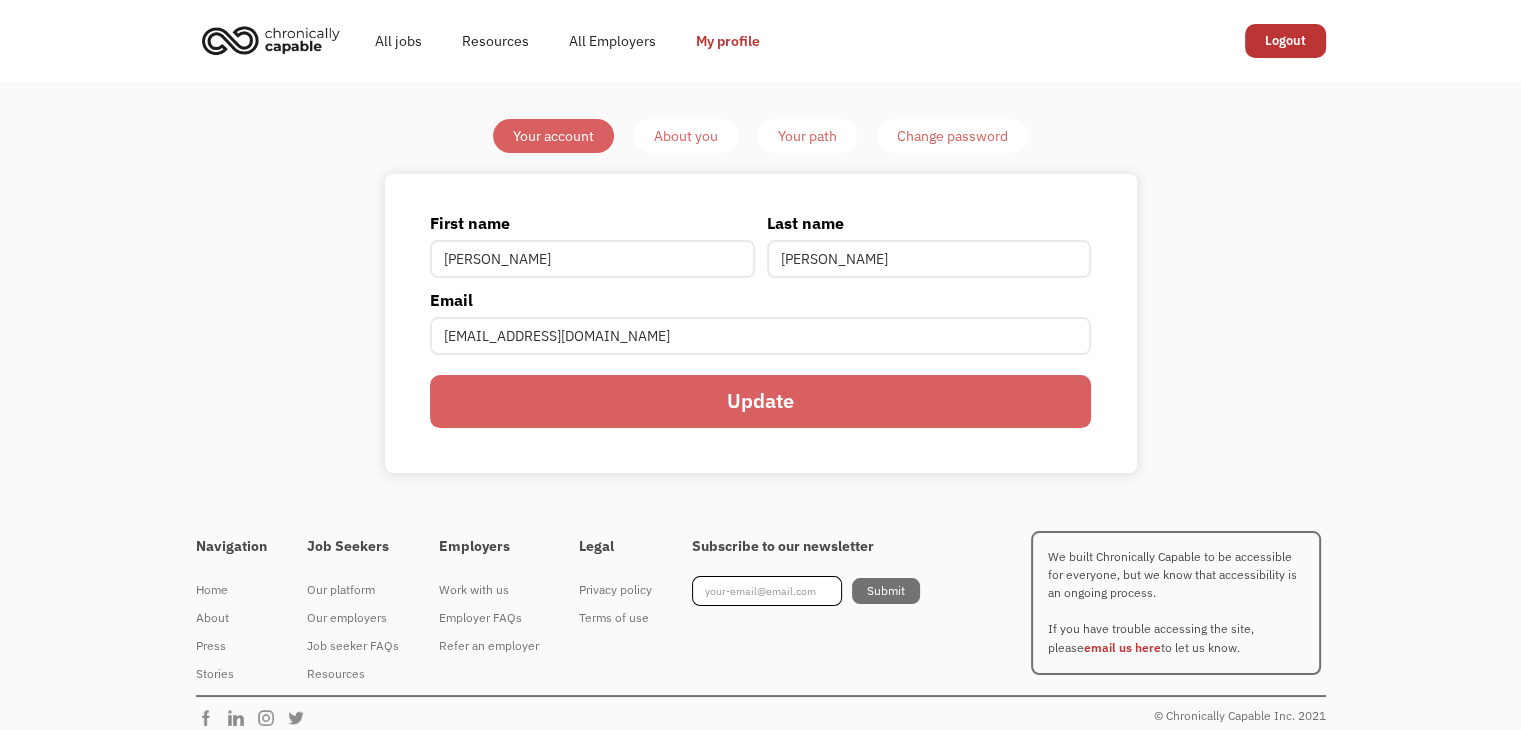 click on "About you" at bounding box center [686, 136] 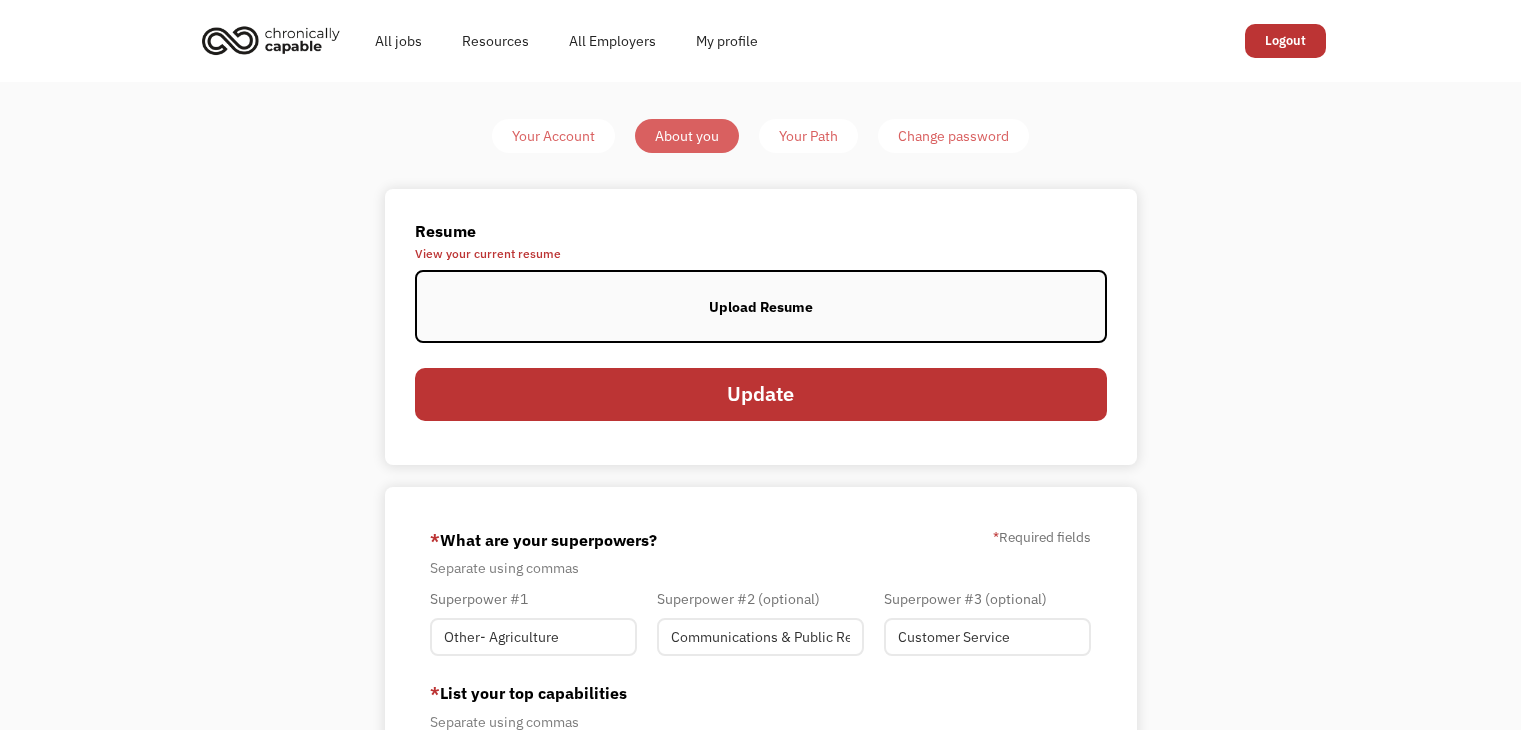 scroll, scrollTop: 0, scrollLeft: 0, axis: both 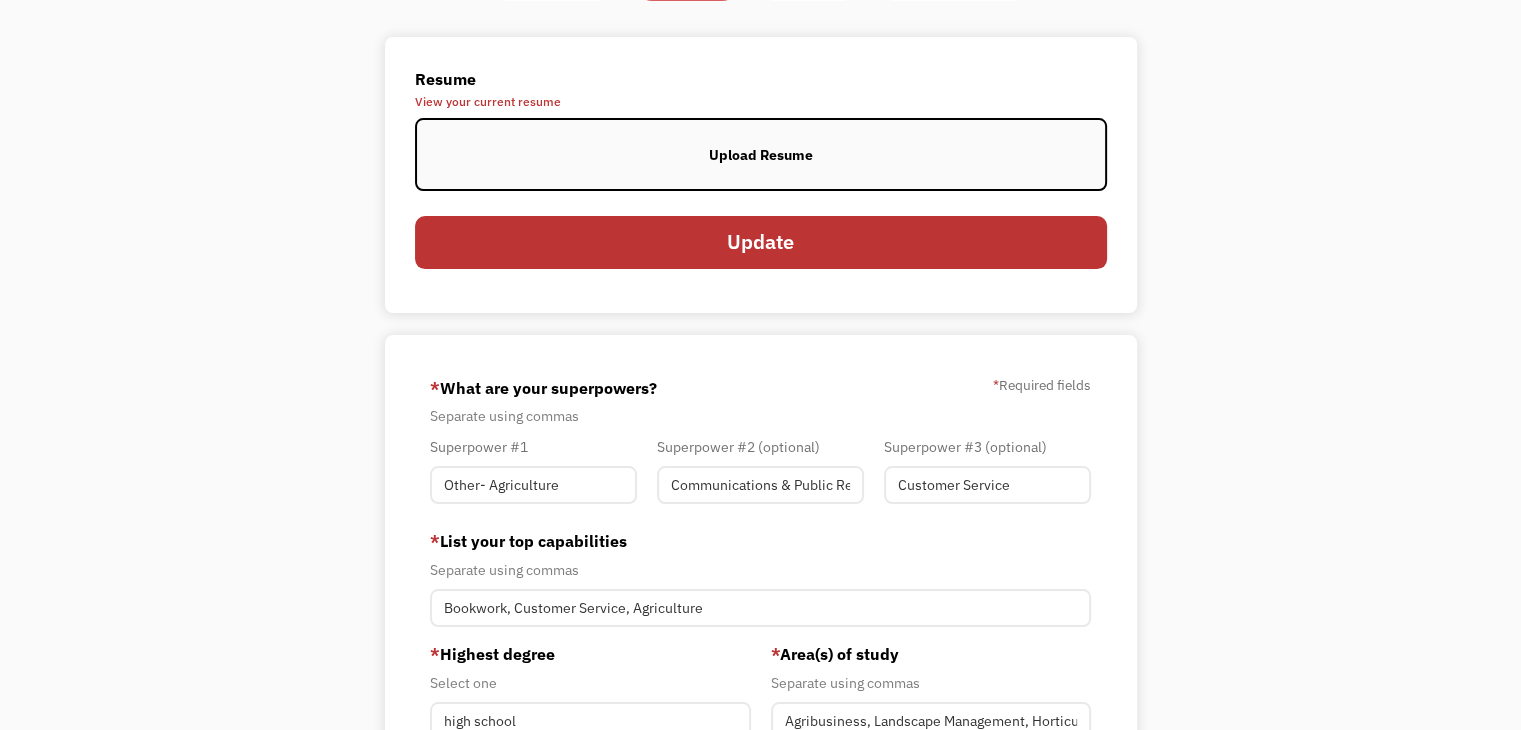 click on "Upload Resume" at bounding box center [761, 154] 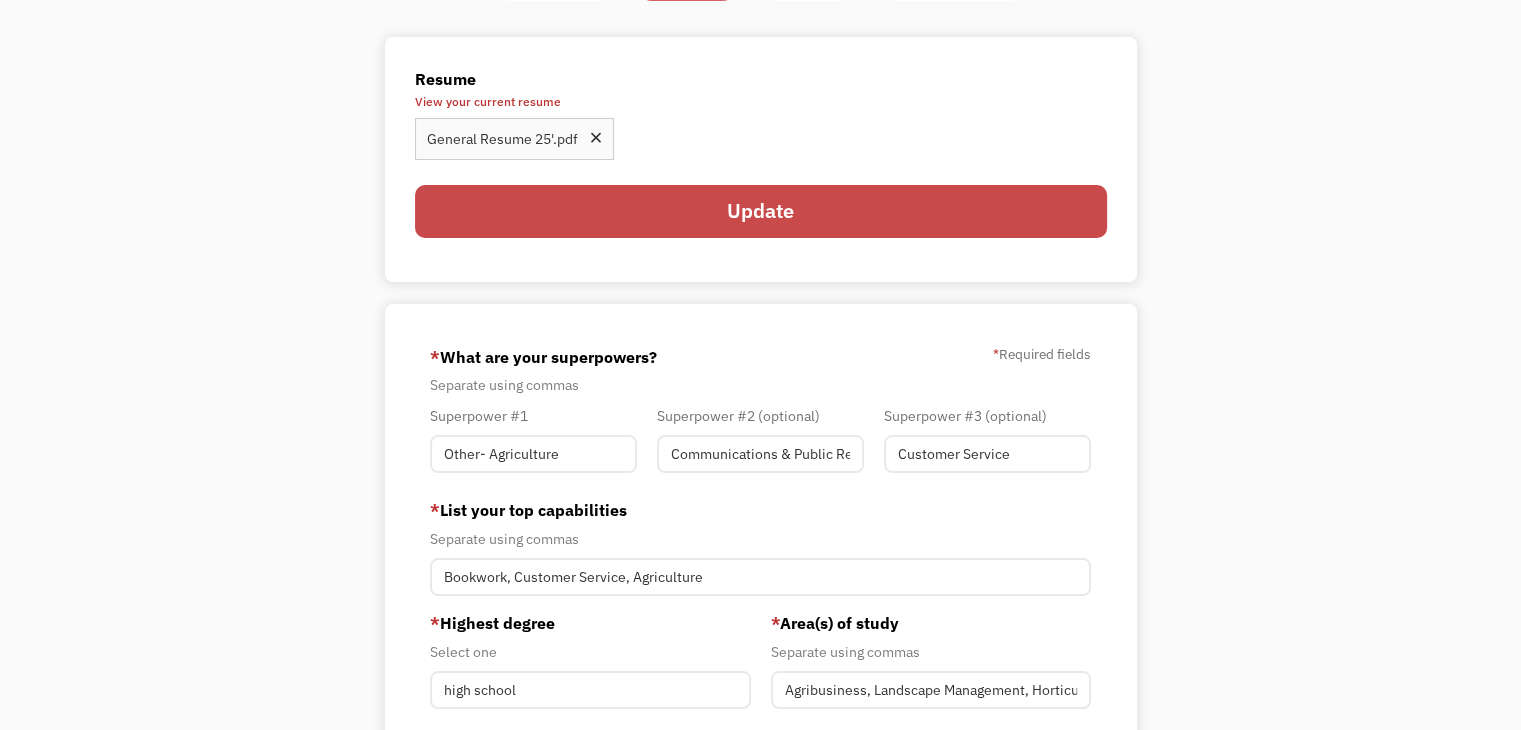 click on "Update" at bounding box center [761, 211] 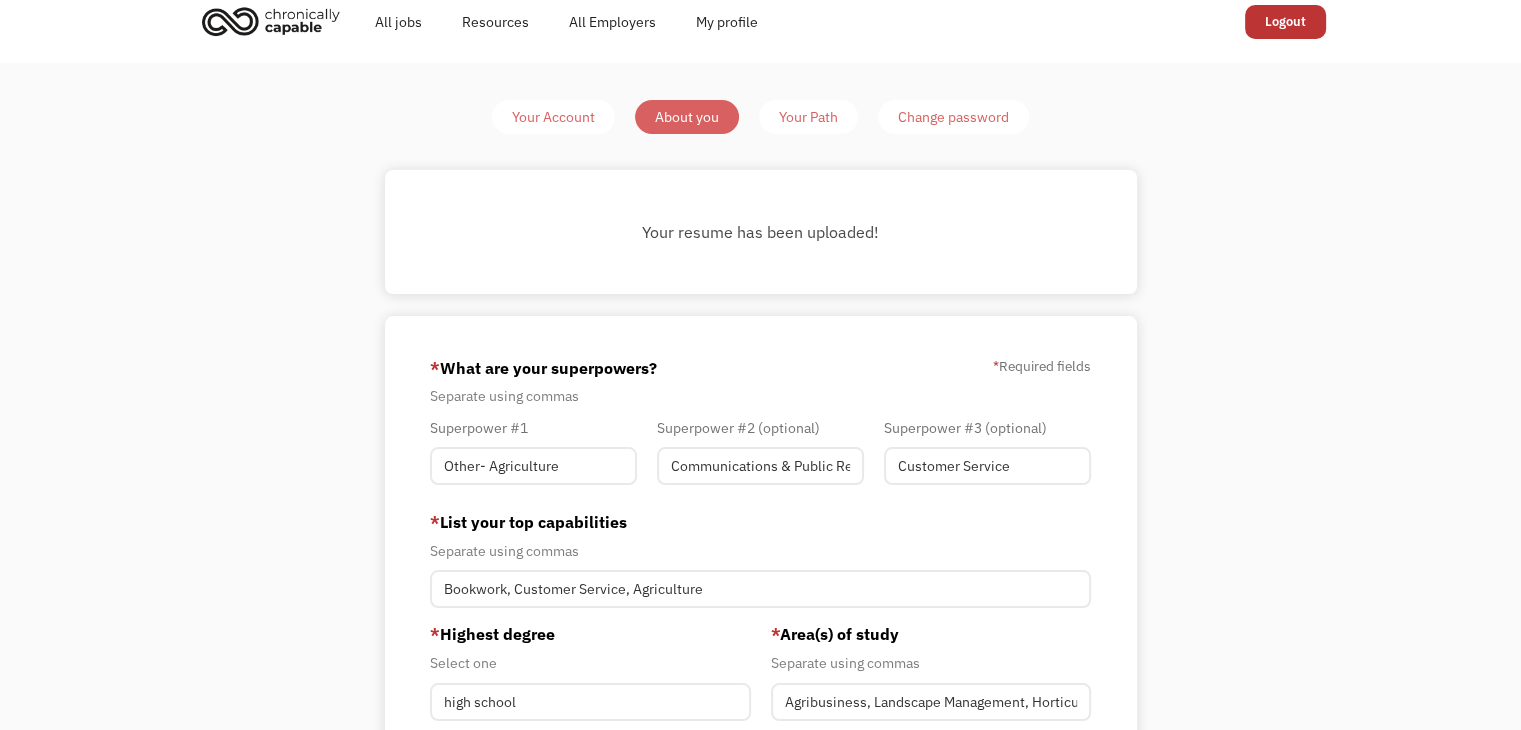 scroll, scrollTop: 0, scrollLeft: 0, axis: both 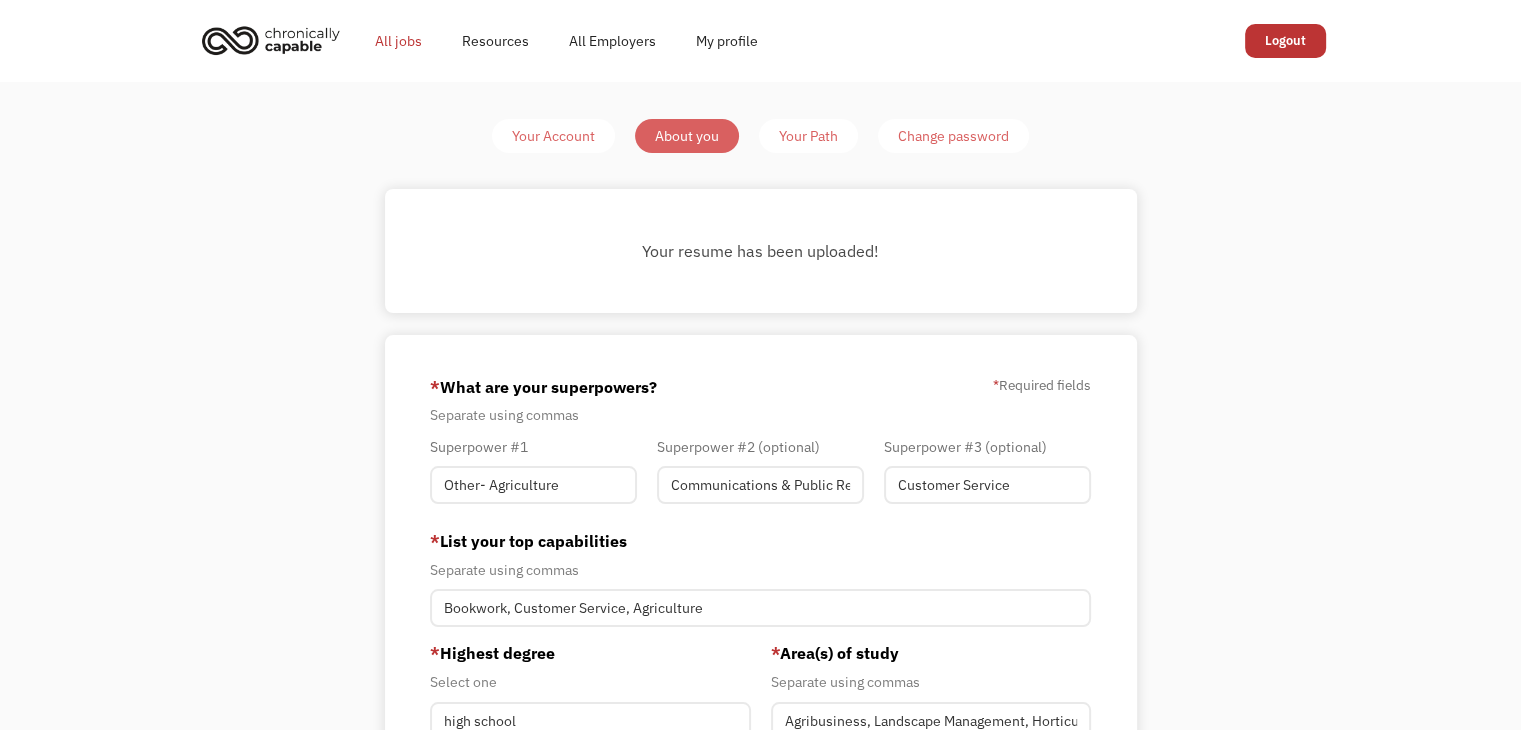 click on "All jobs" at bounding box center [398, 41] 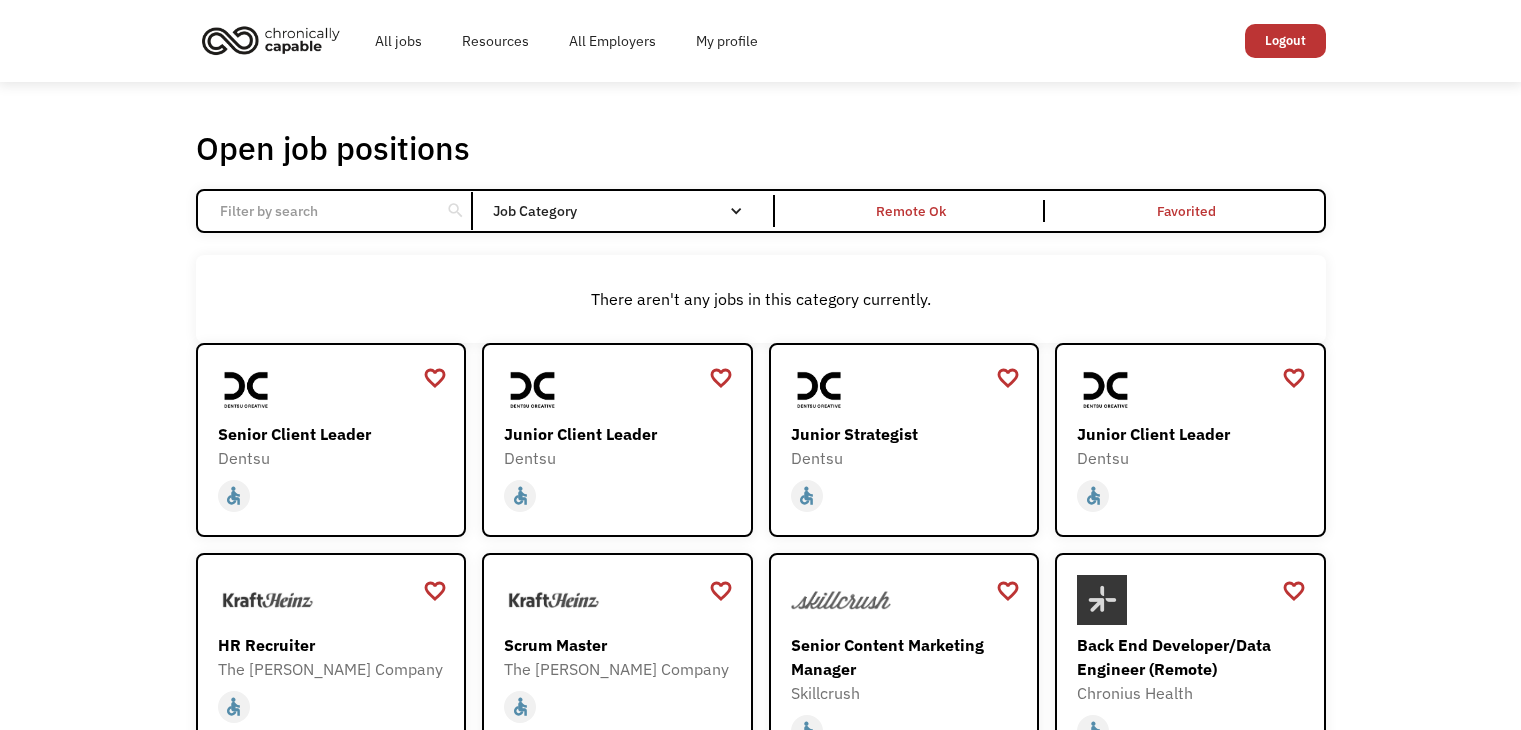 scroll, scrollTop: 0, scrollLeft: 0, axis: both 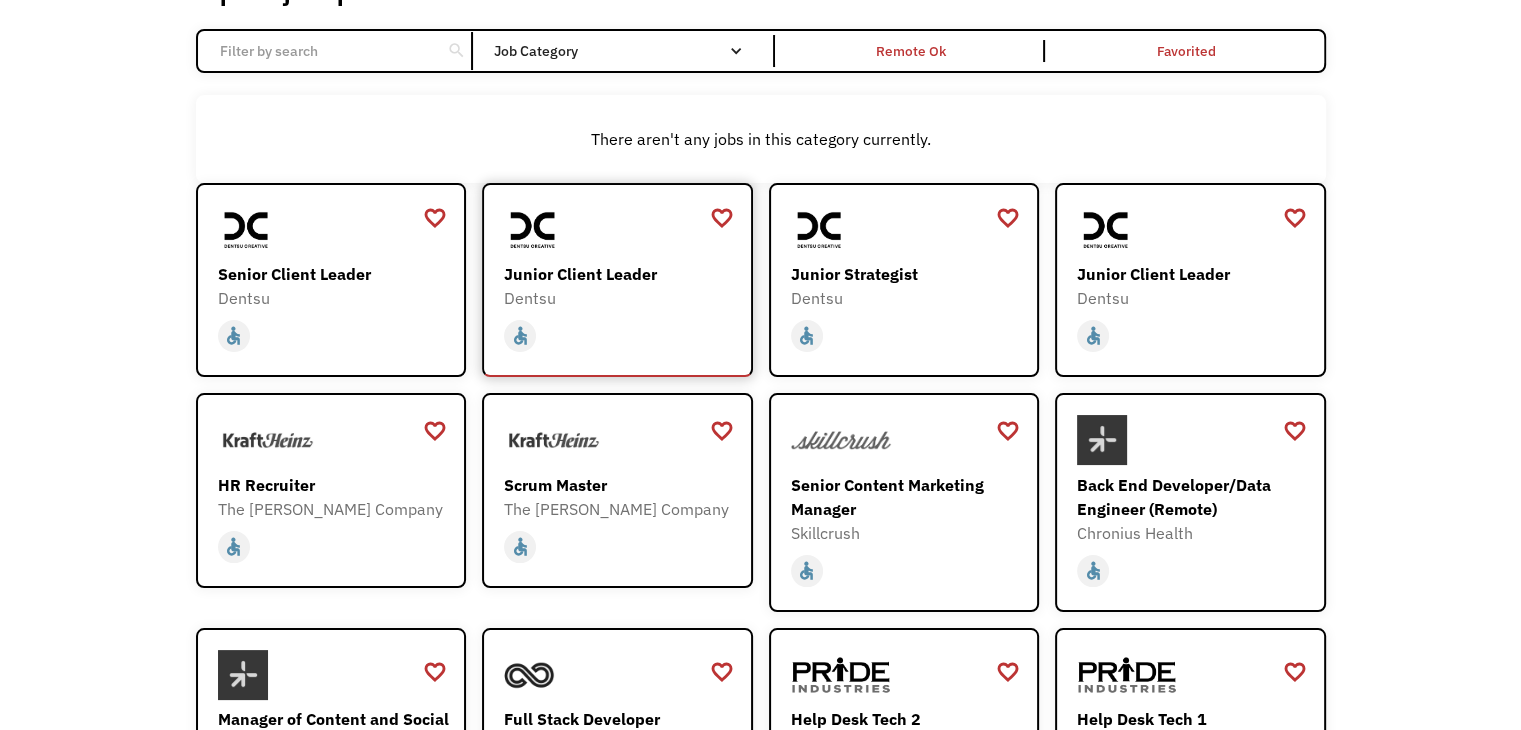 click on "home slow_motion_video accessible today not_interested supervisor_account record_voice_over pets accessibility hearing computer" at bounding box center (620, 336) 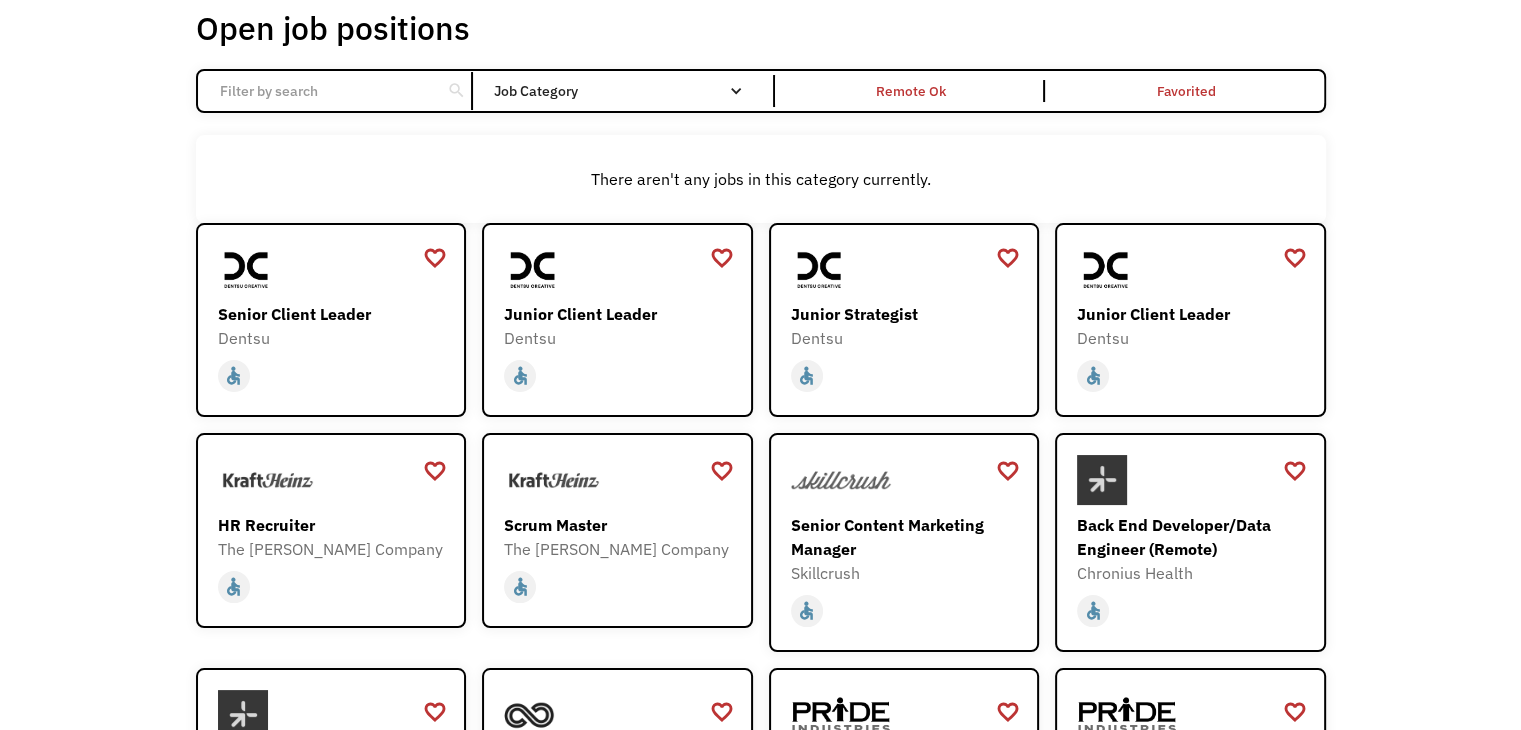 scroll, scrollTop: 0, scrollLeft: 0, axis: both 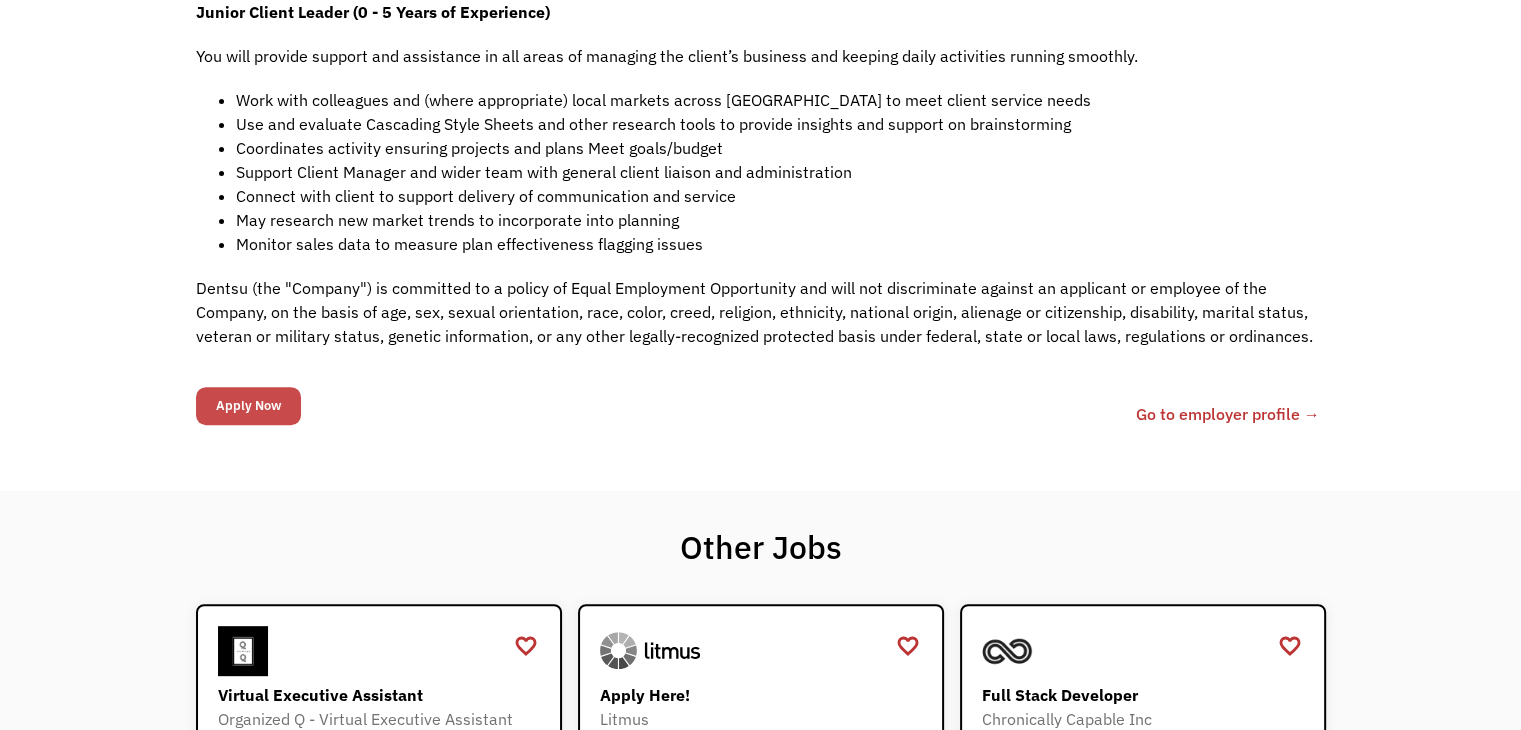 click on "Apply Now" at bounding box center [248, 406] 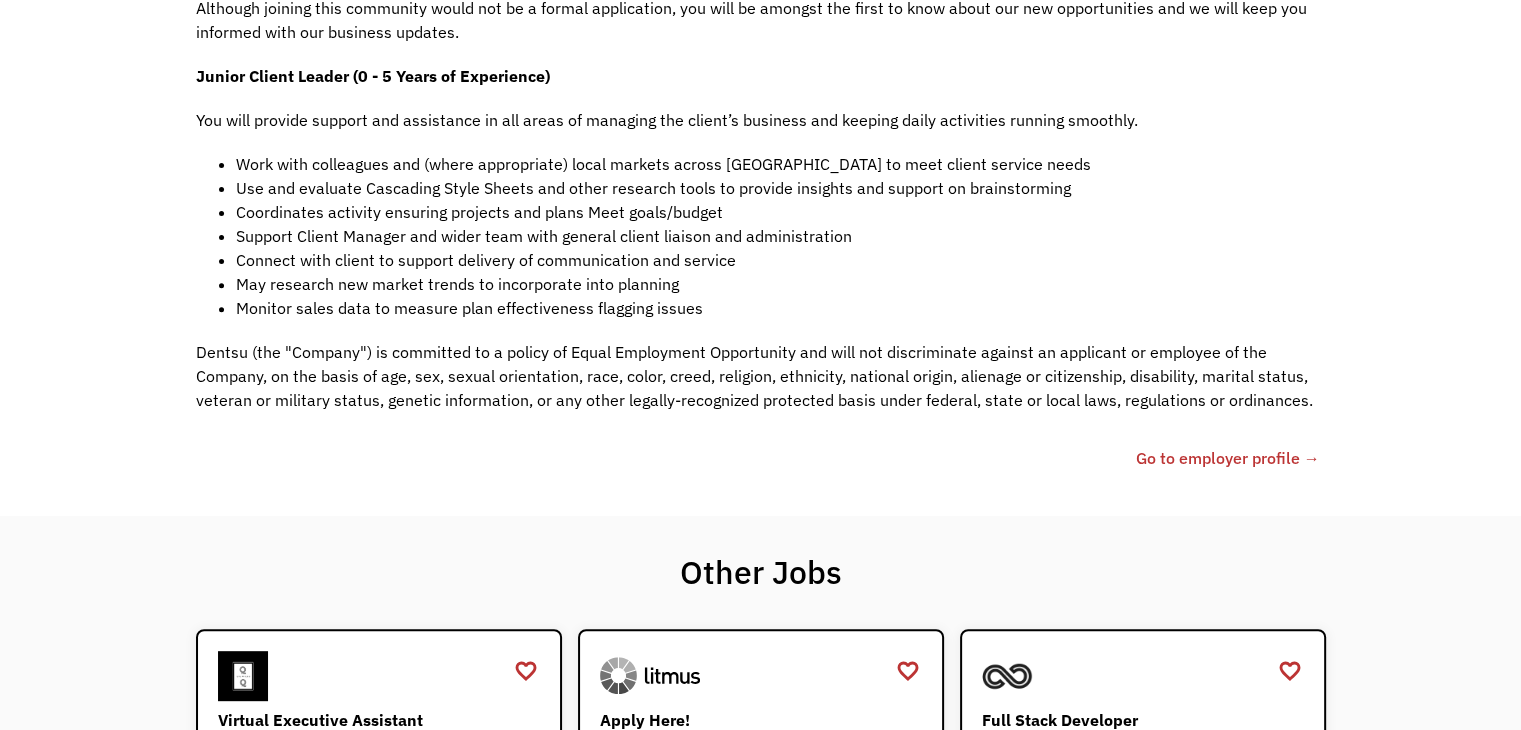 scroll, scrollTop: 744, scrollLeft: 0, axis: vertical 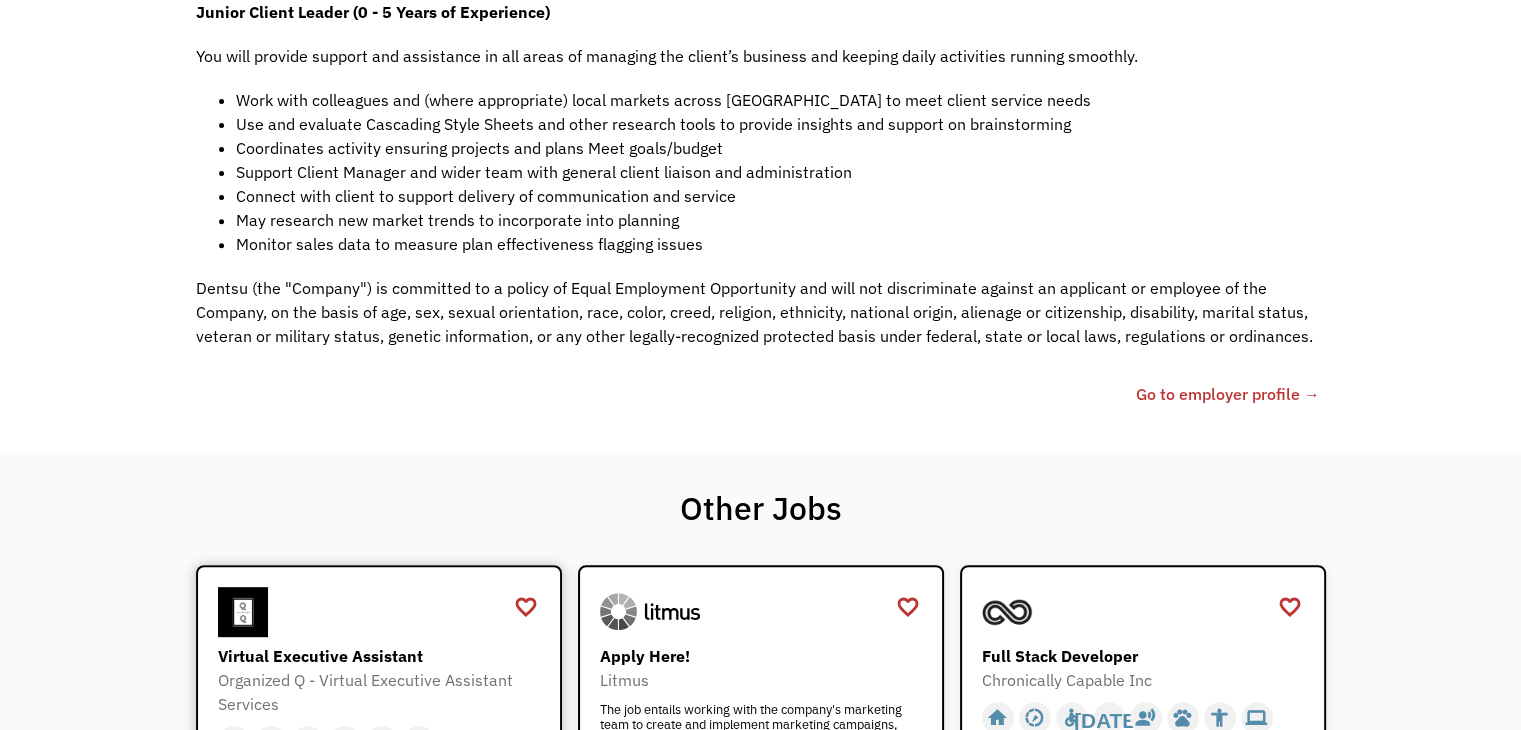 click at bounding box center (381, 612) 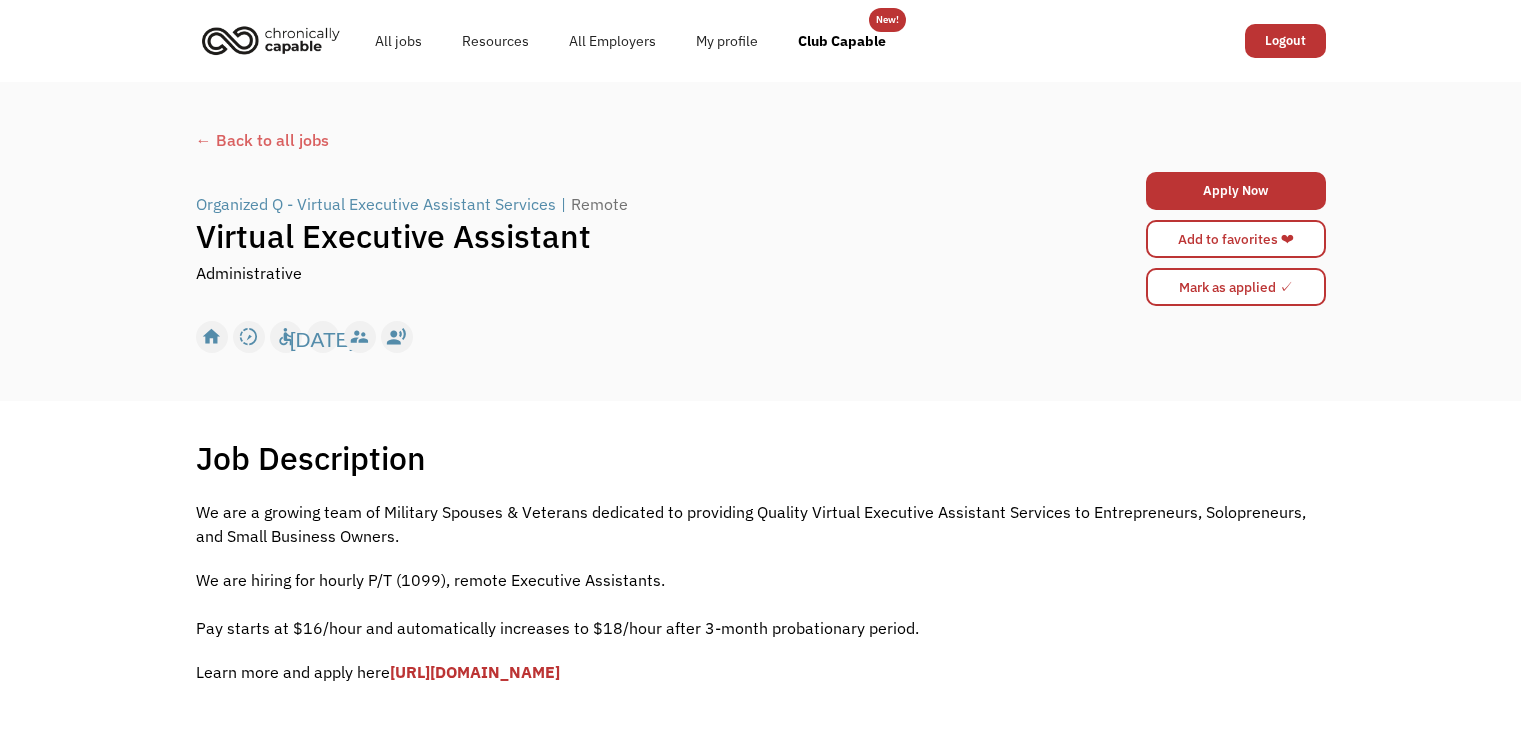 scroll, scrollTop: 40, scrollLeft: 0, axis: vertical 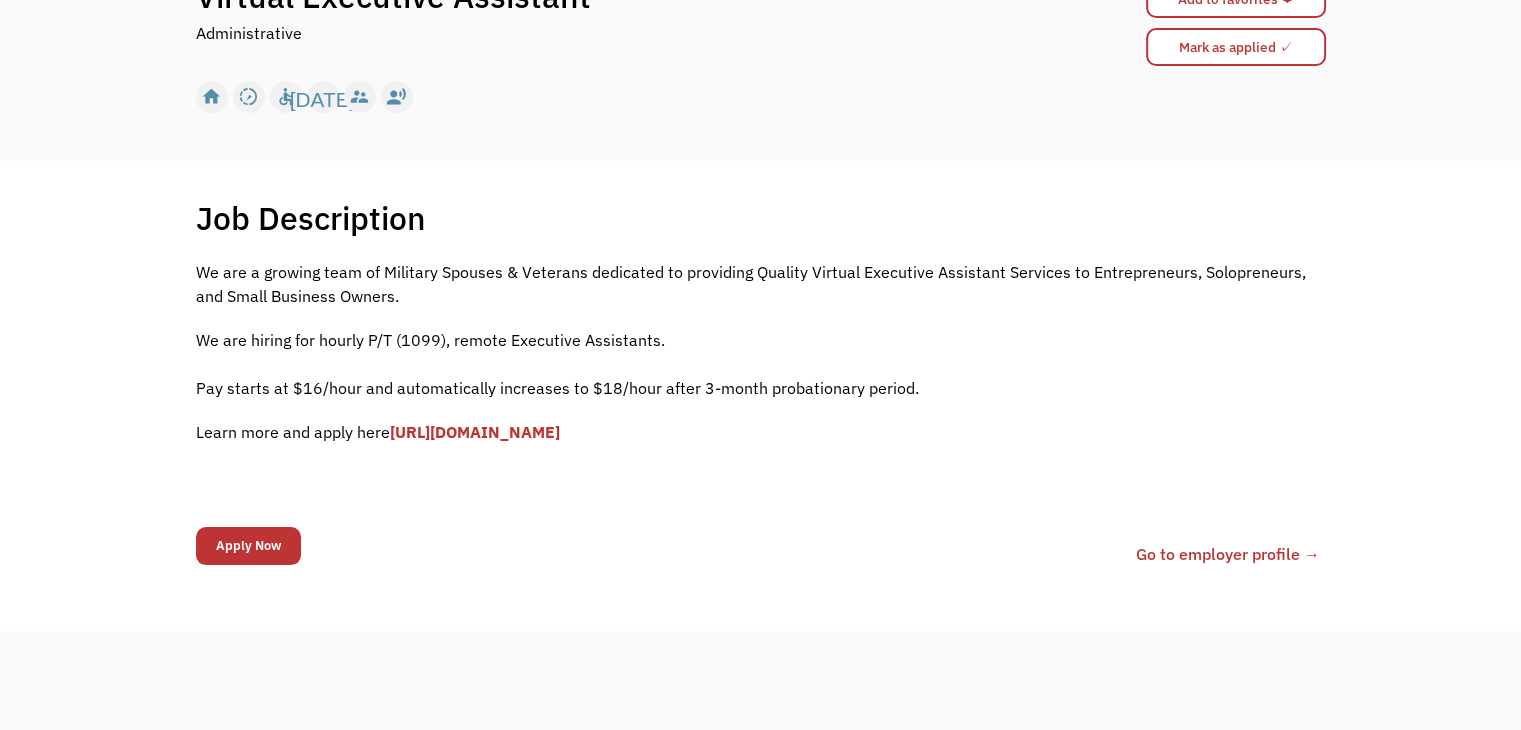 click on "[URL][DOMAIN_NAME]" at bounding box center (475, 432) 